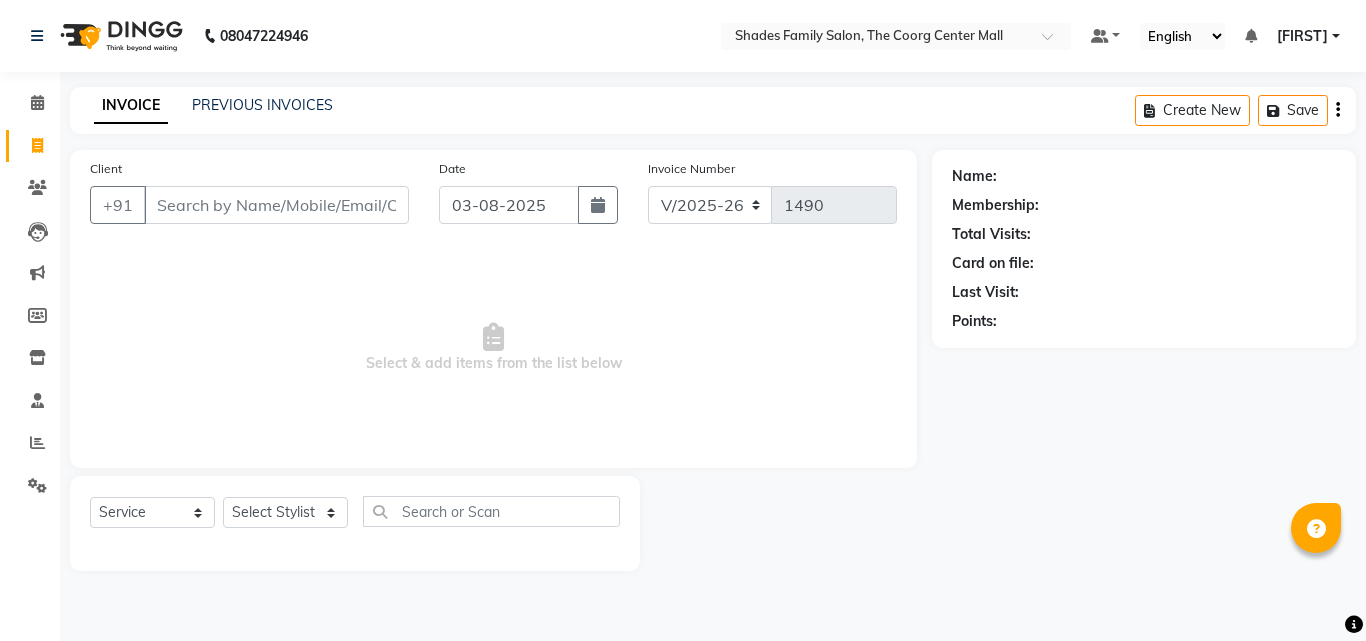 select on "7447" 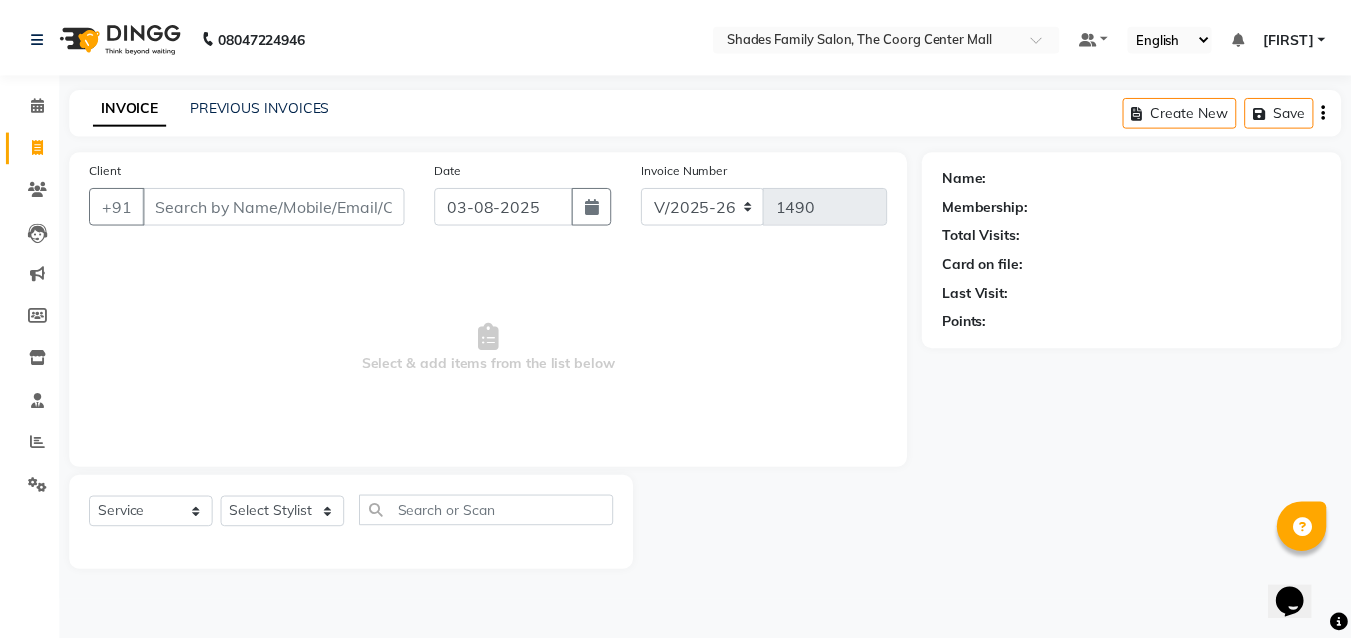 scroll, scrollTop: 0, scrollLeft: 0, axis: both 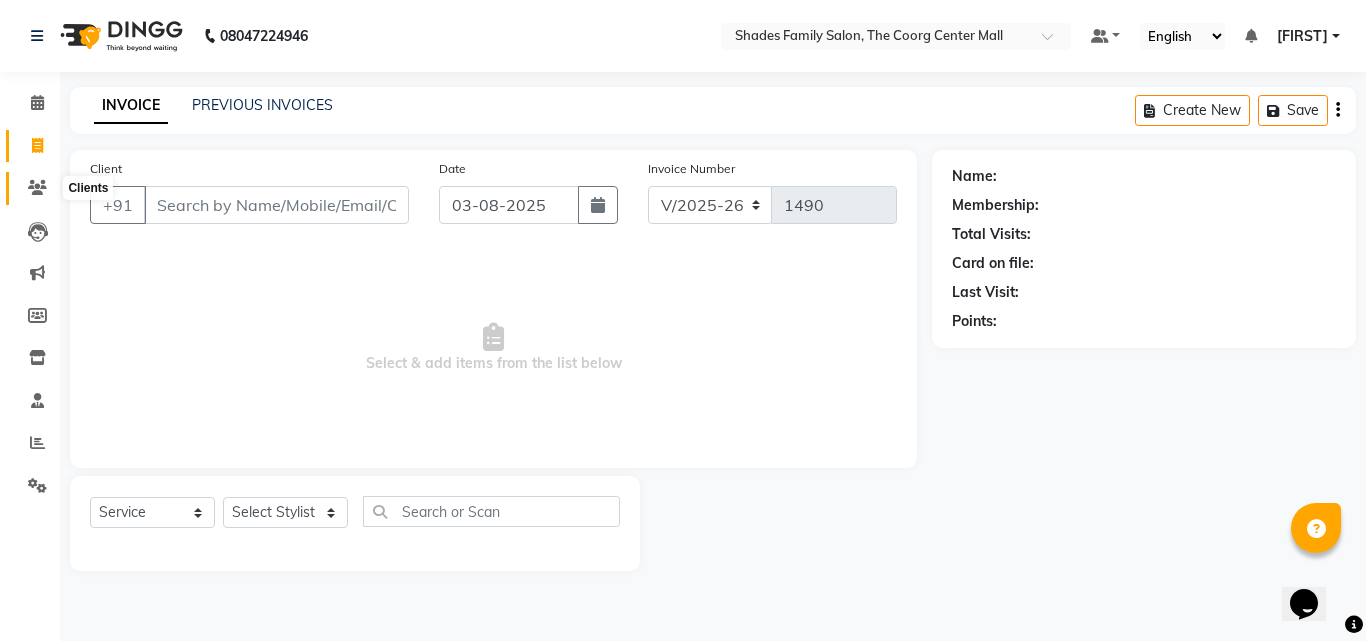 click 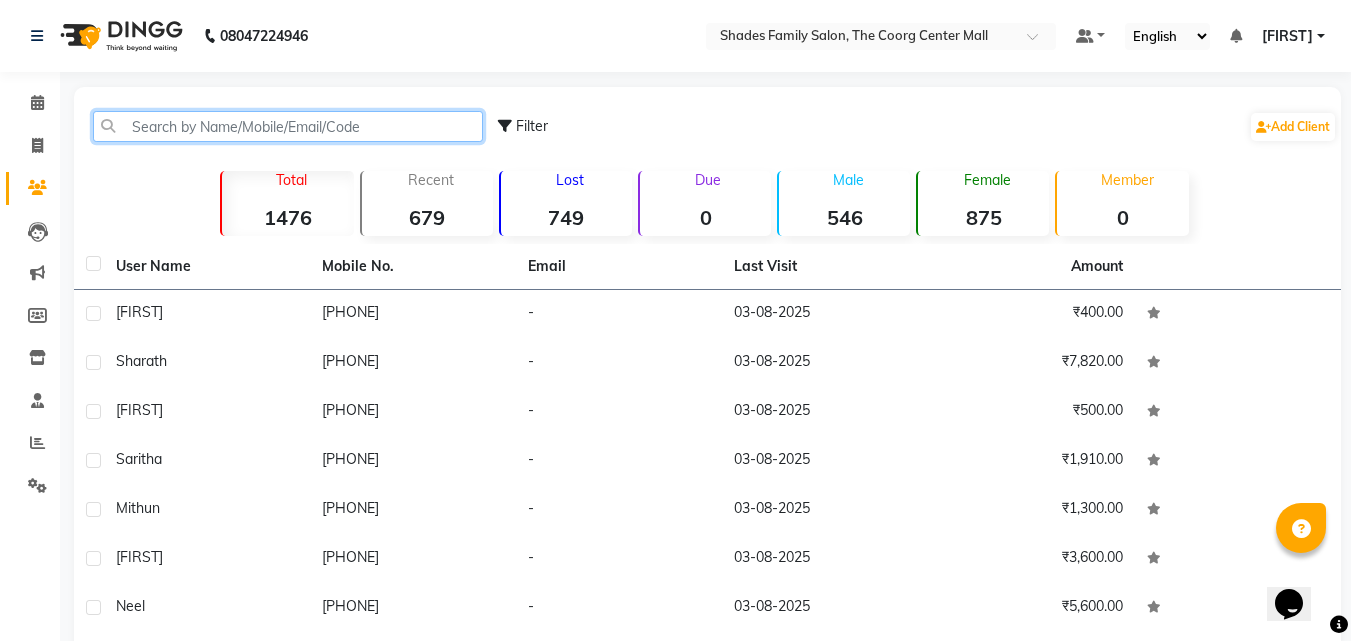 click 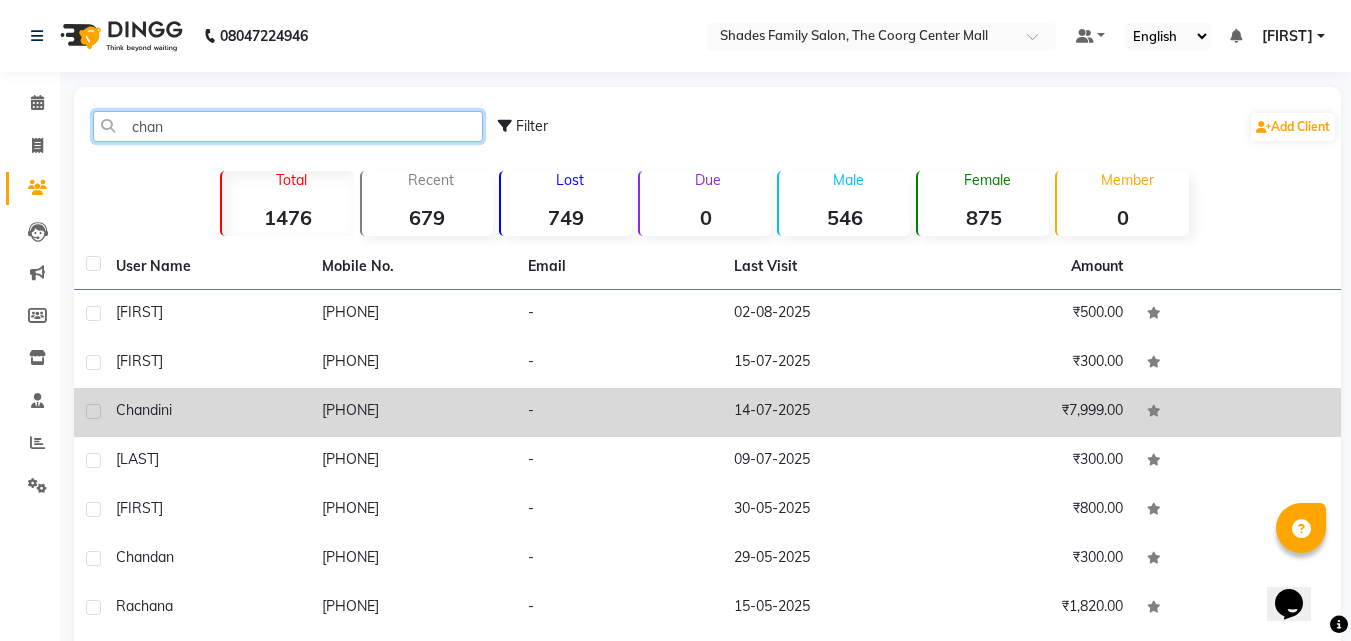 type on "chan" 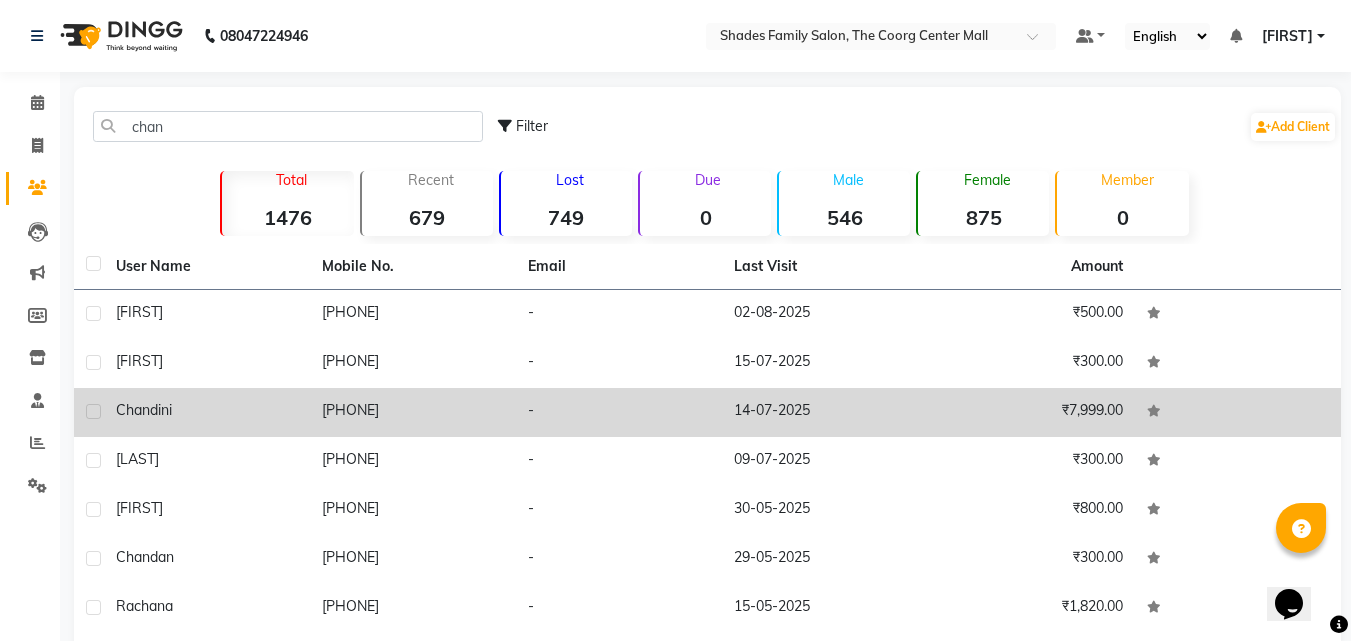 click on "Chandini" 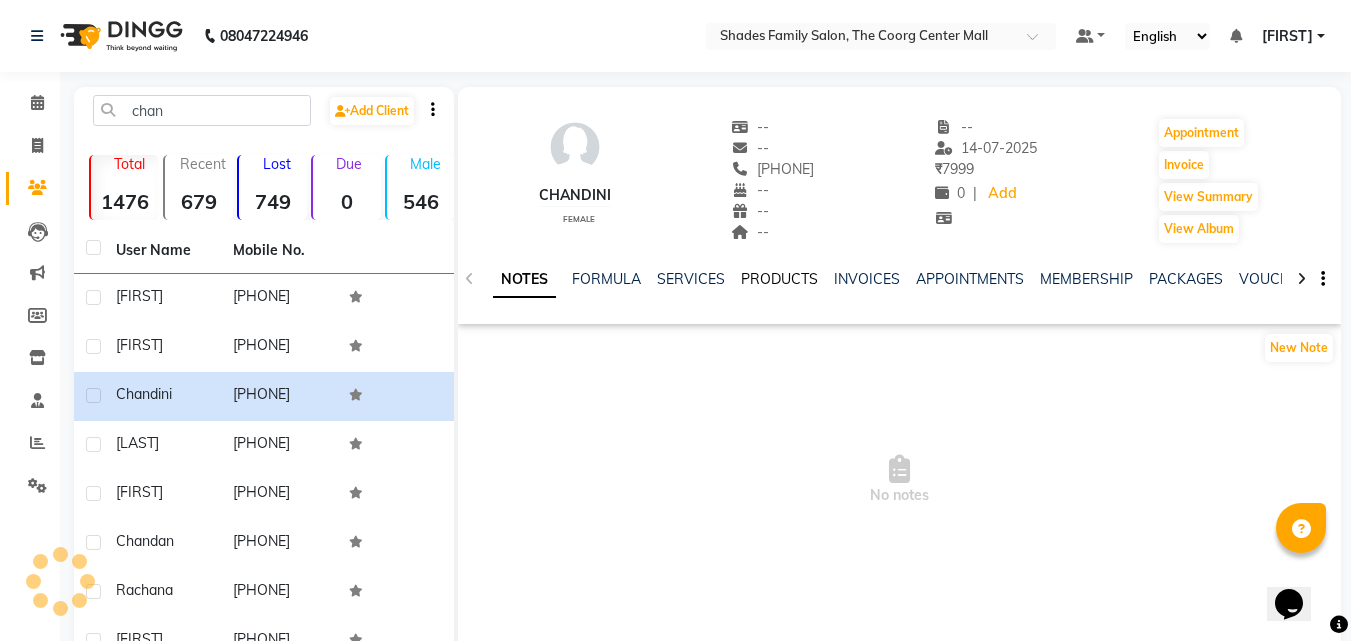 click on "PRODUCTS" 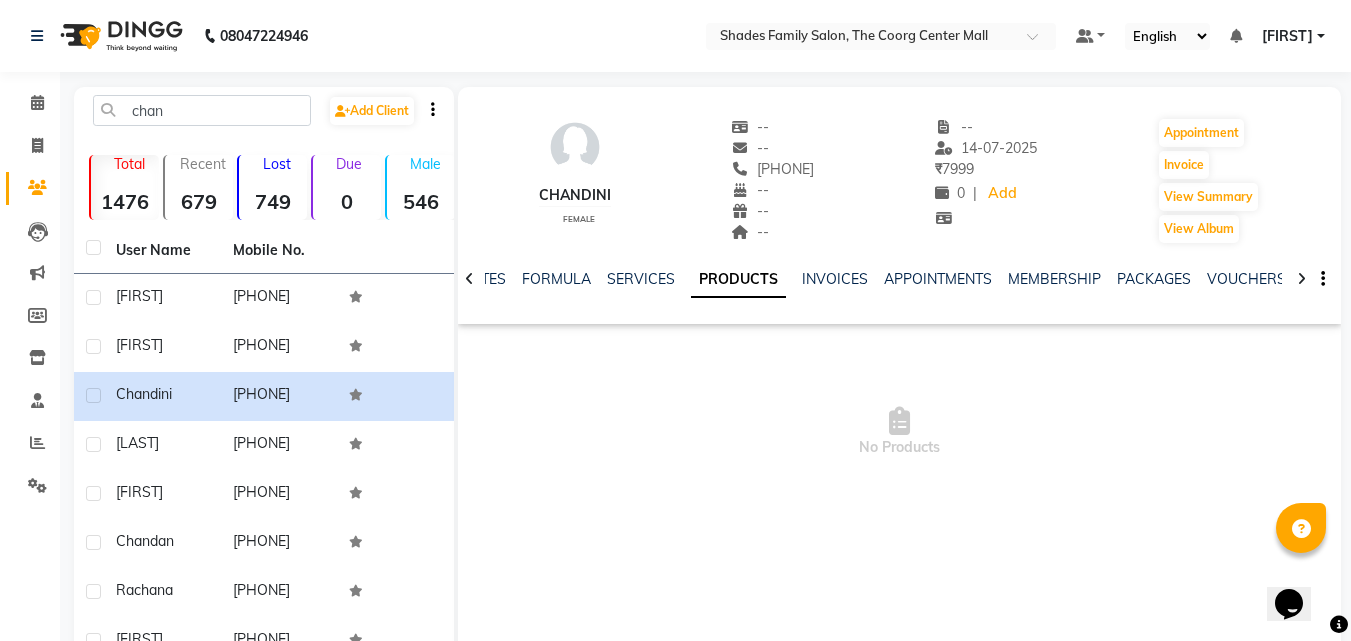 click on "PRODUCTS" 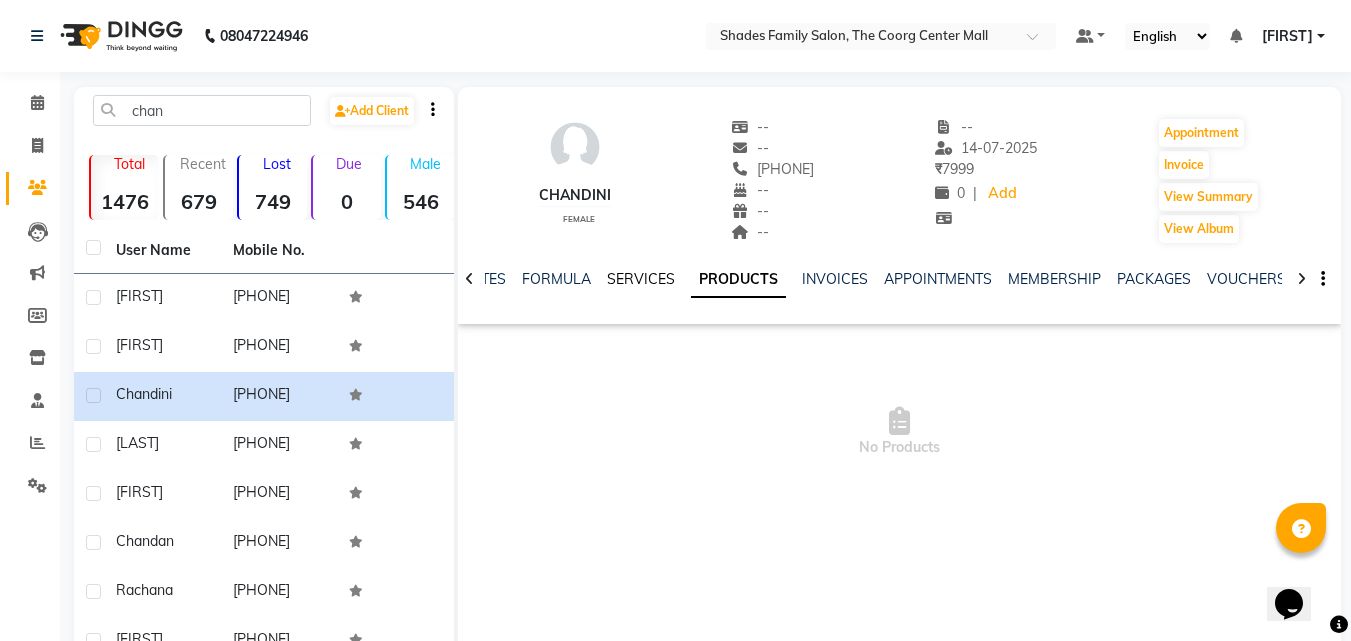 click on "SERVICES" 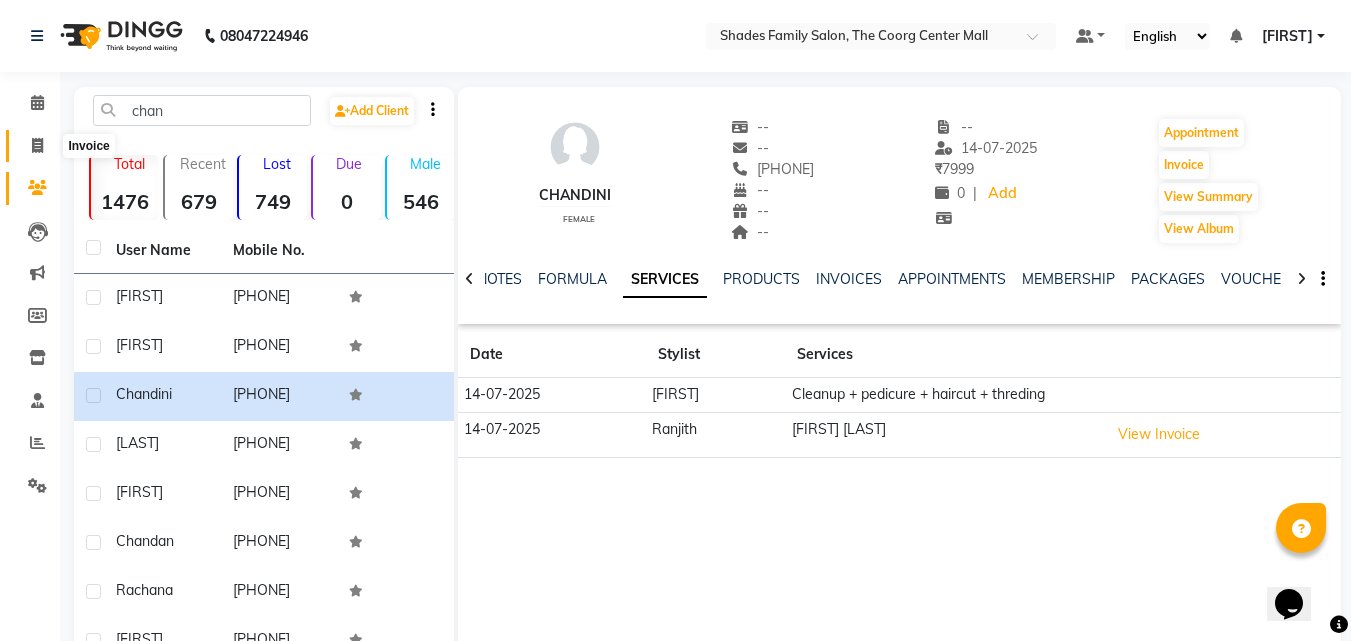 click 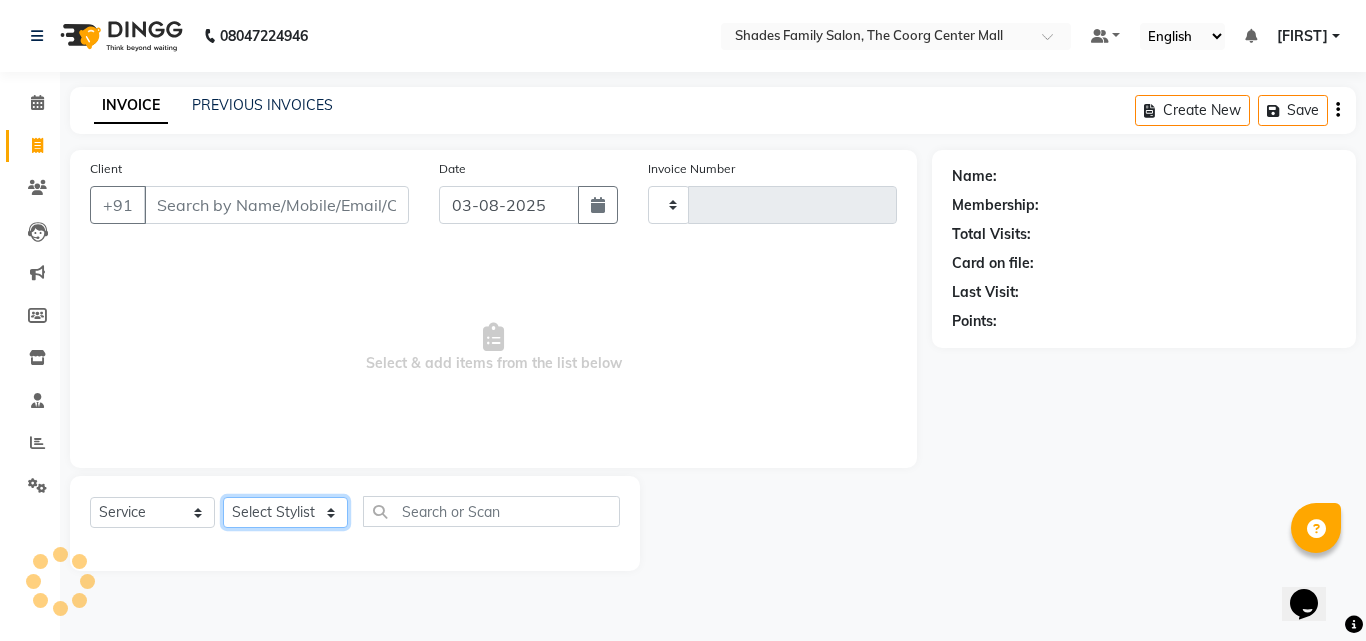 type on "1490" 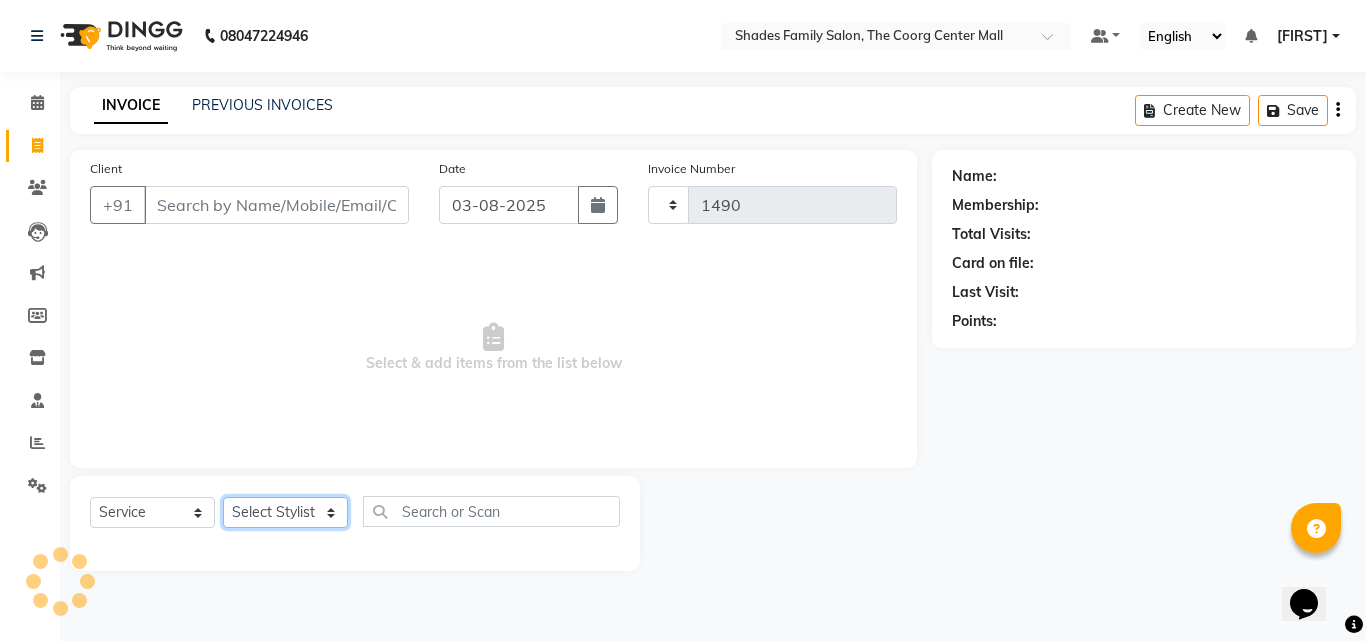 click on "Select Stylist" 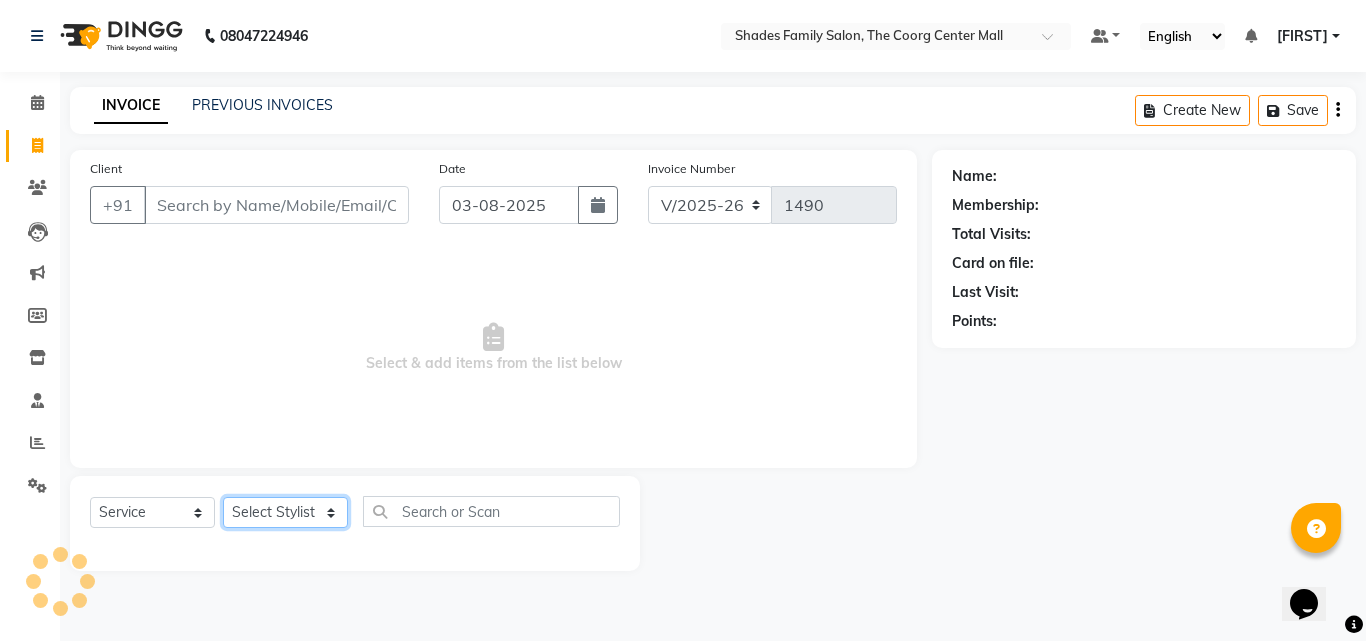 click on "Select Stylist" 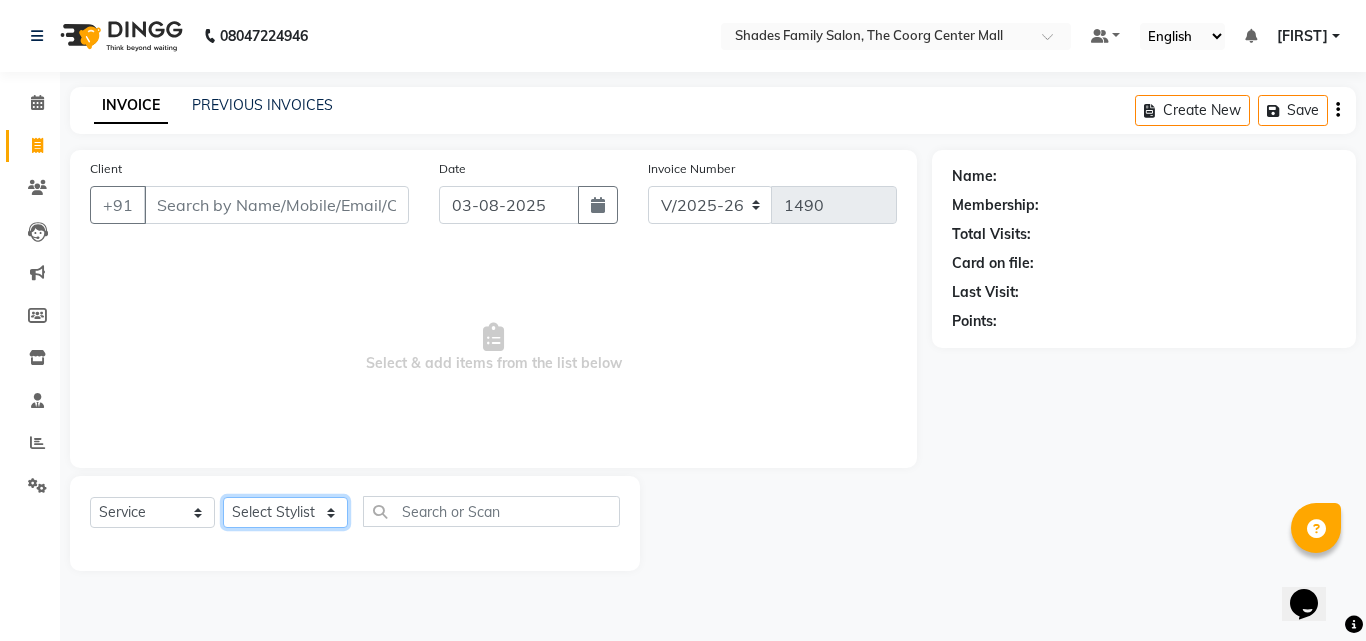 click on "Select Stylist [PERSON] [PERSON] [PERSON] [PERSON] [PERSON]" 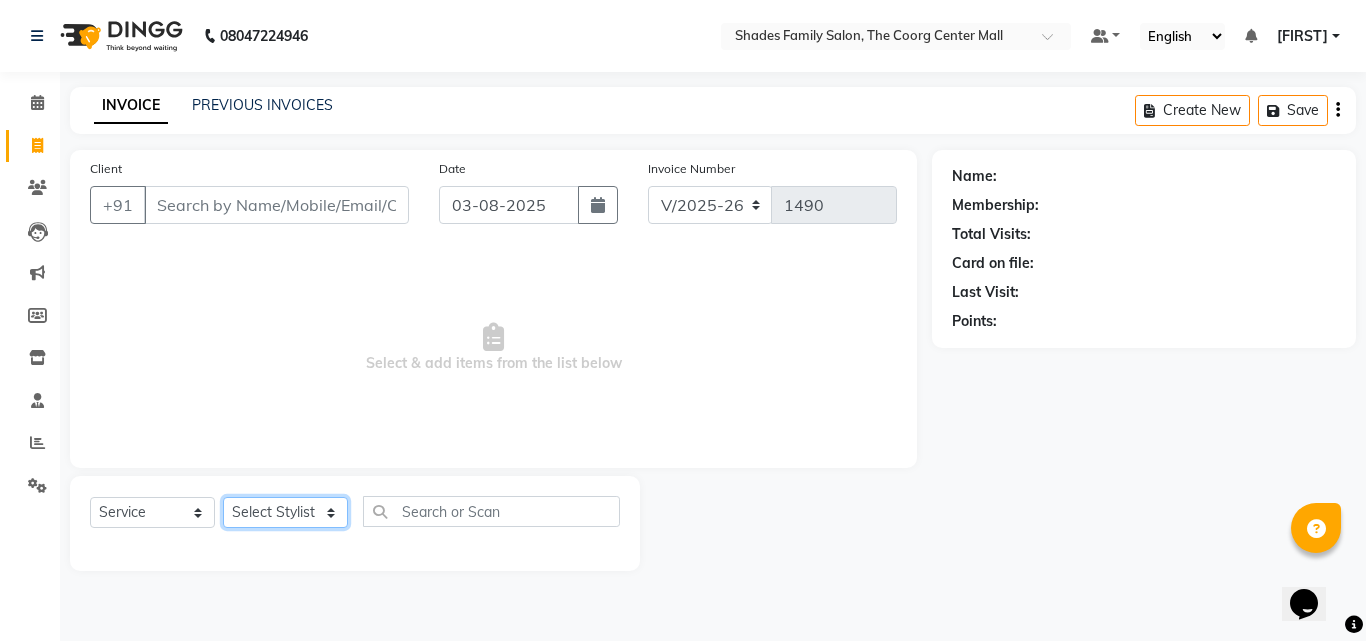 select on "[NUMBER]" 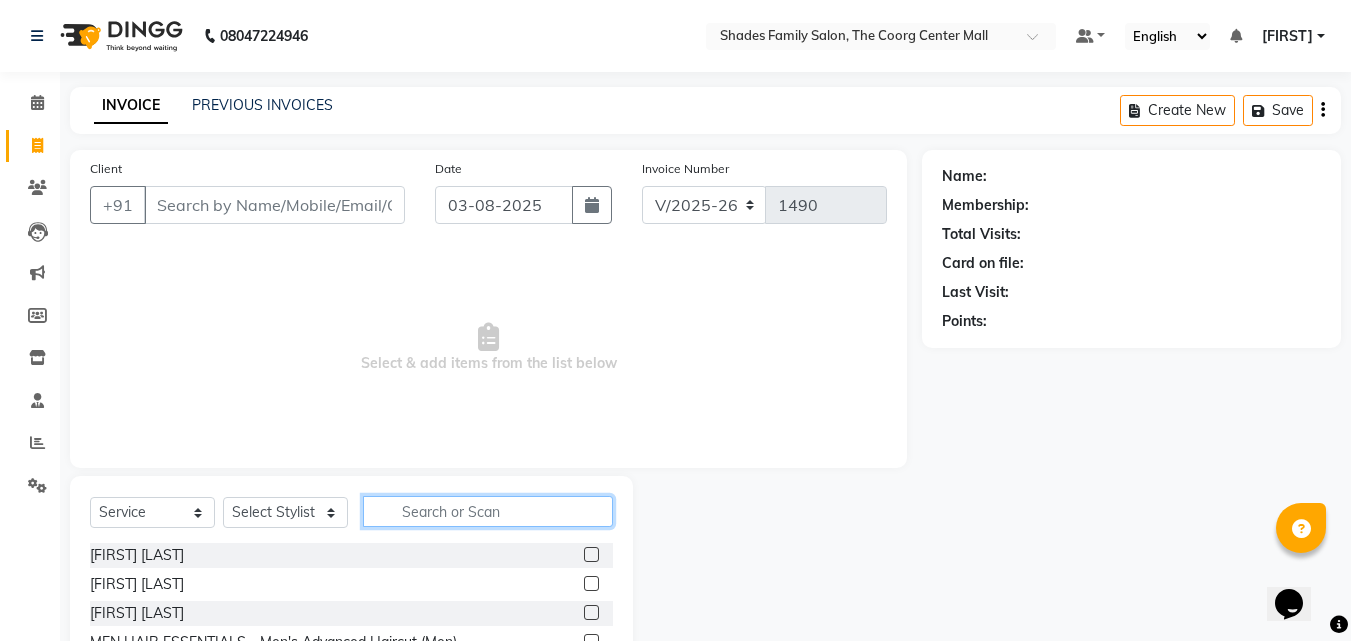 click 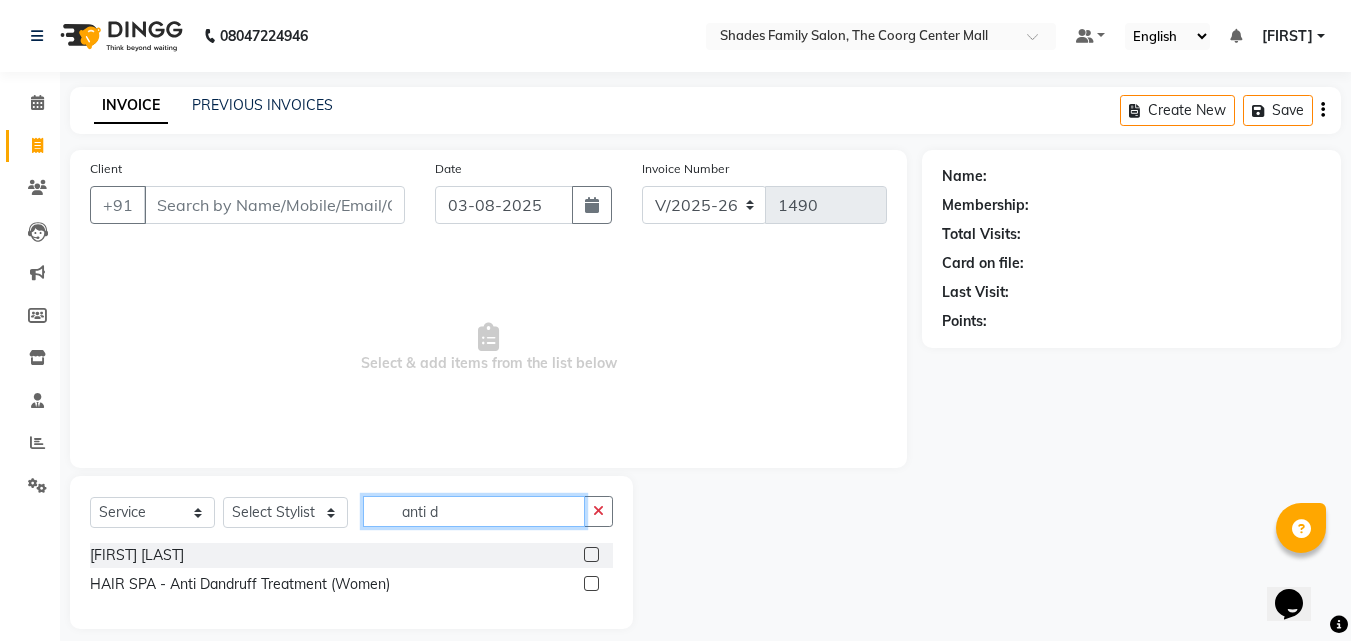 type on "anti d" 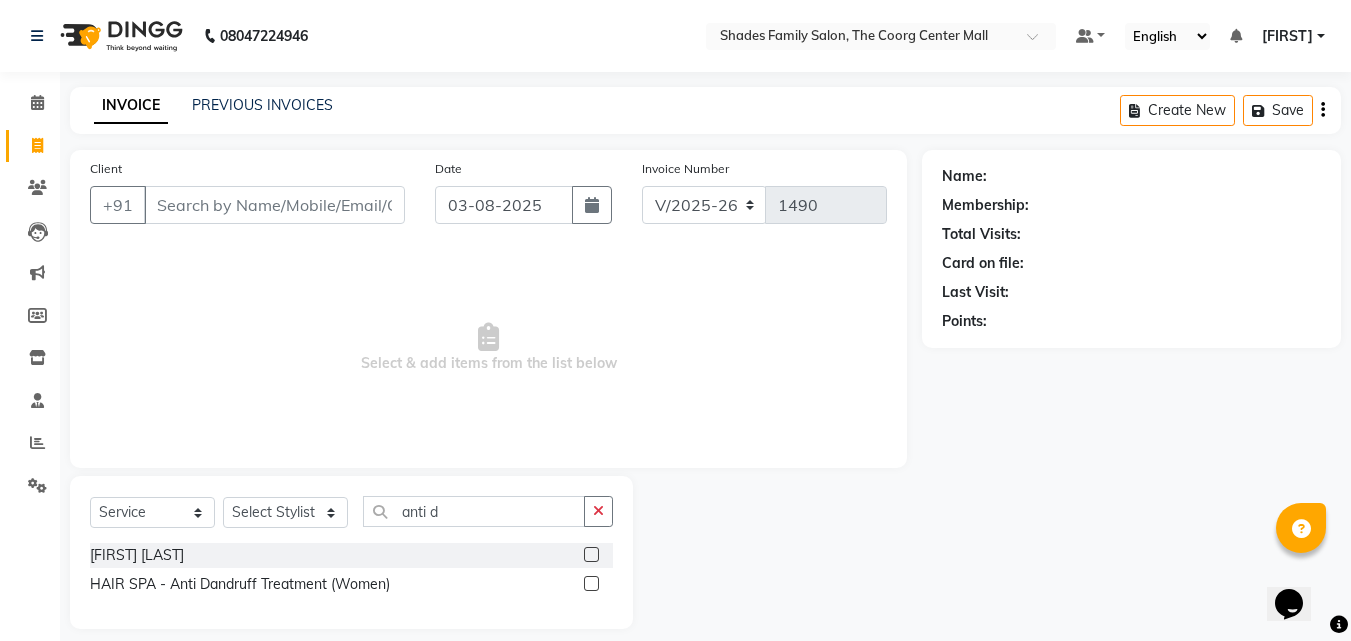 click 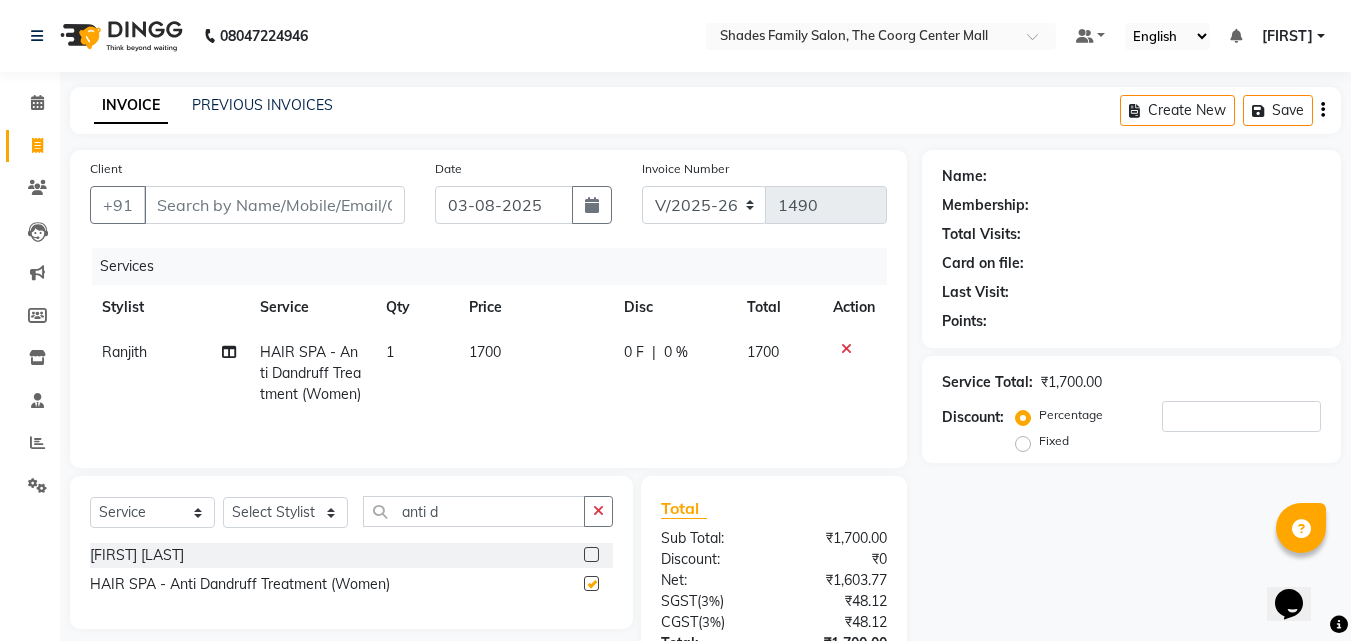 checkbox on "false" 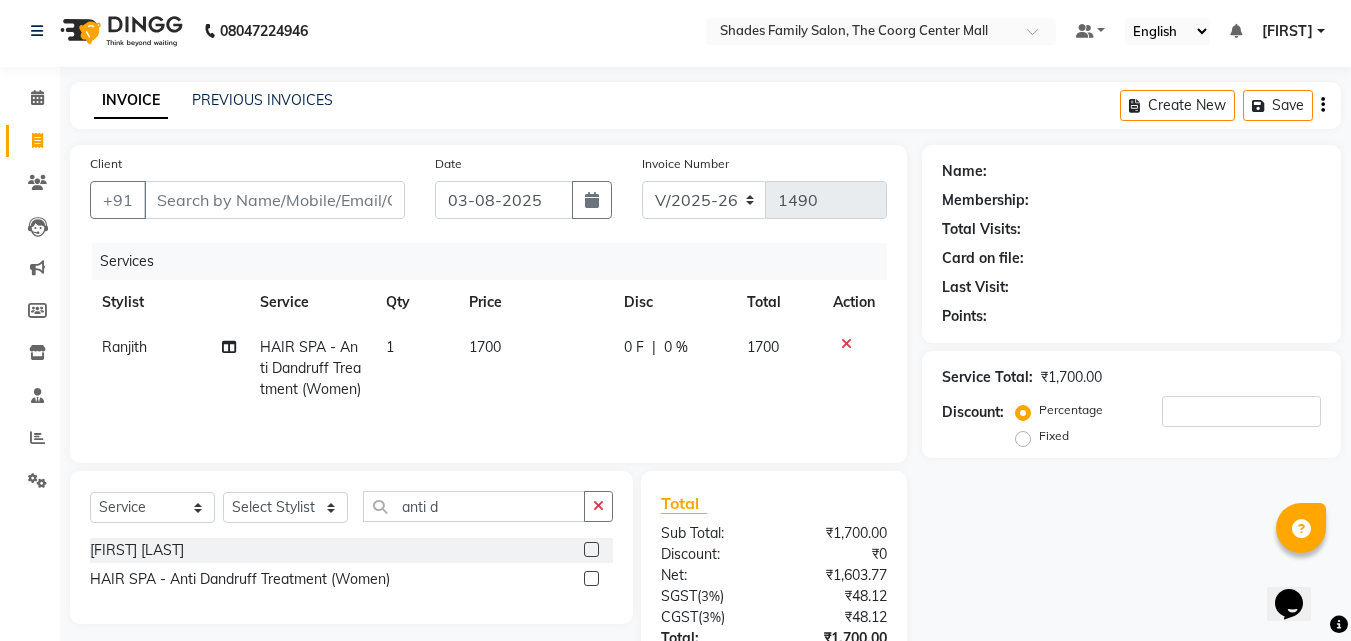 scroll, scrollTop: 0, scrollLeft: 0, axis: both 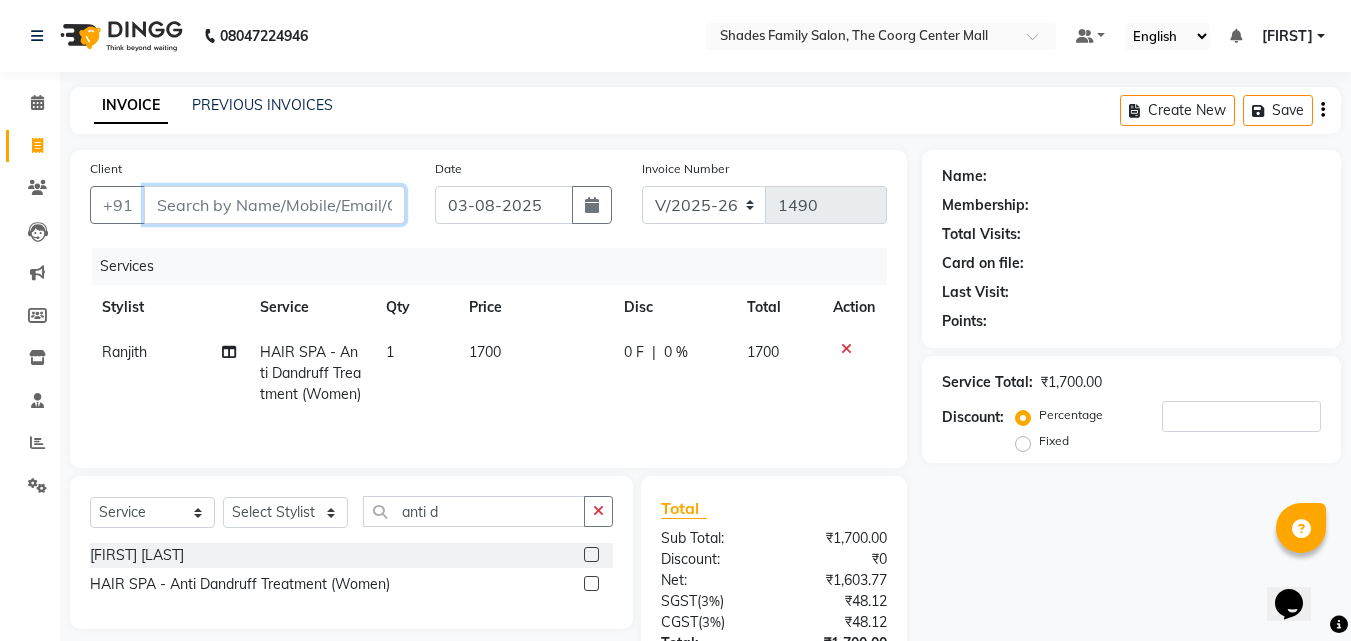 click on "Client" at bounding box center (274, 205) 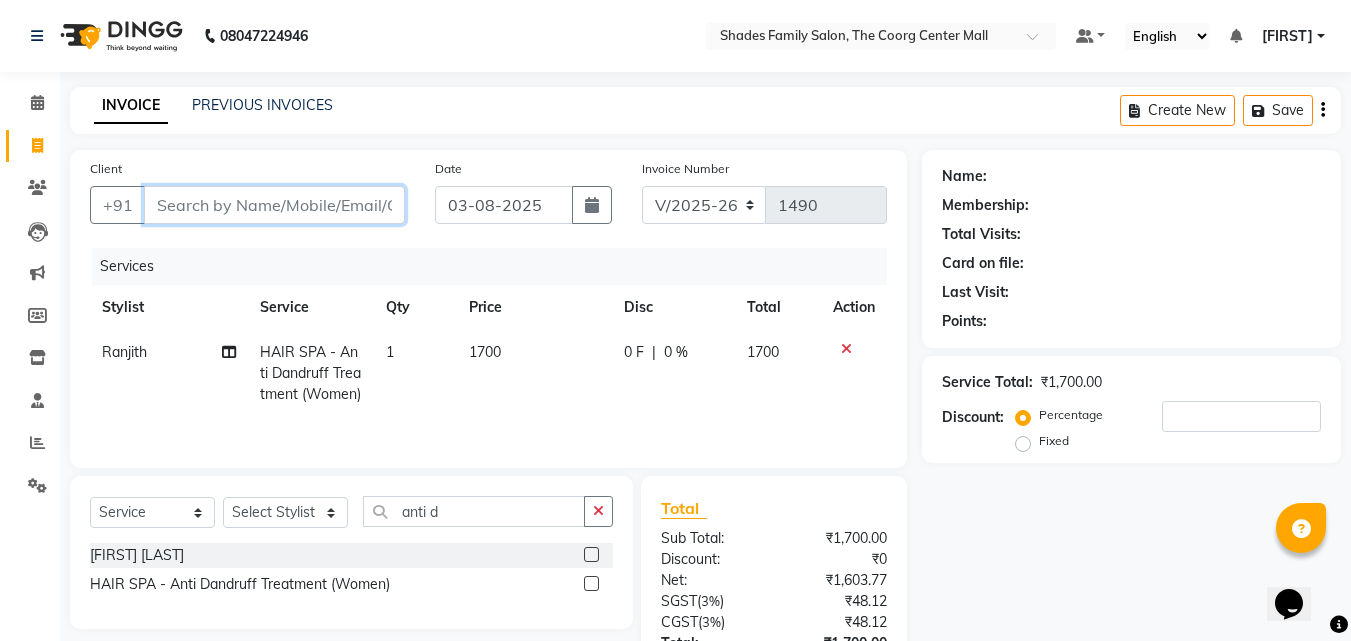 click on "Client" at bounding box center [274, 205] 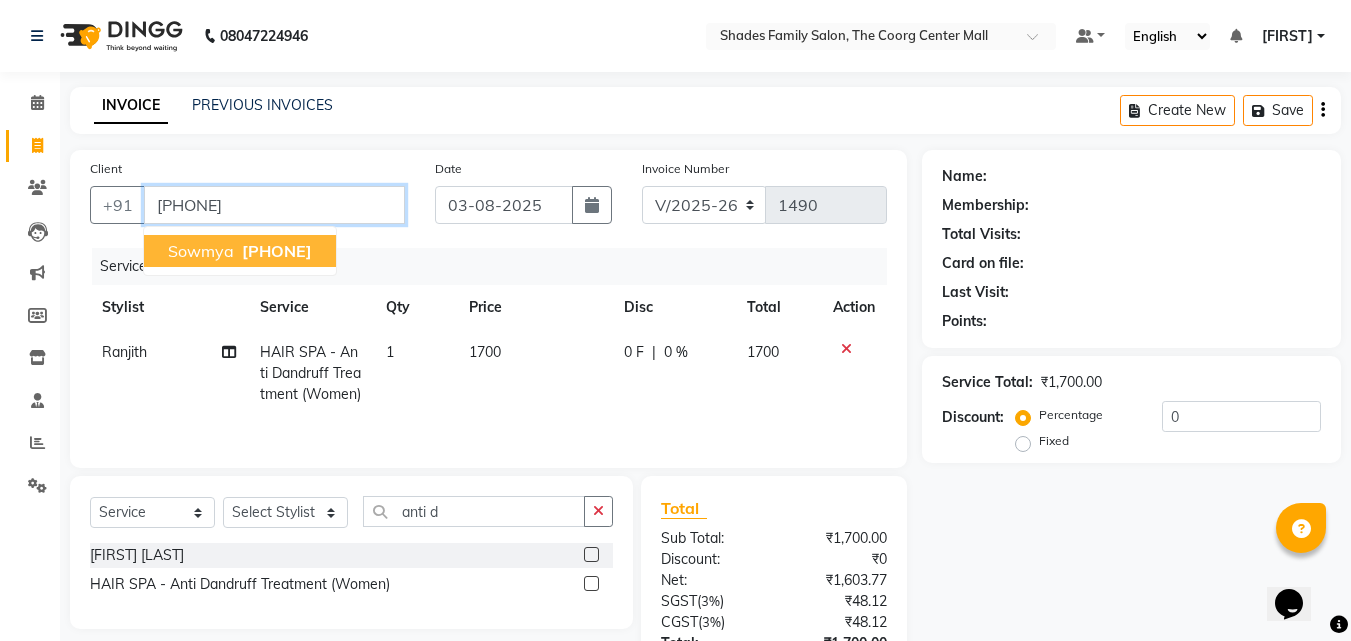 type on "[PHONE]" 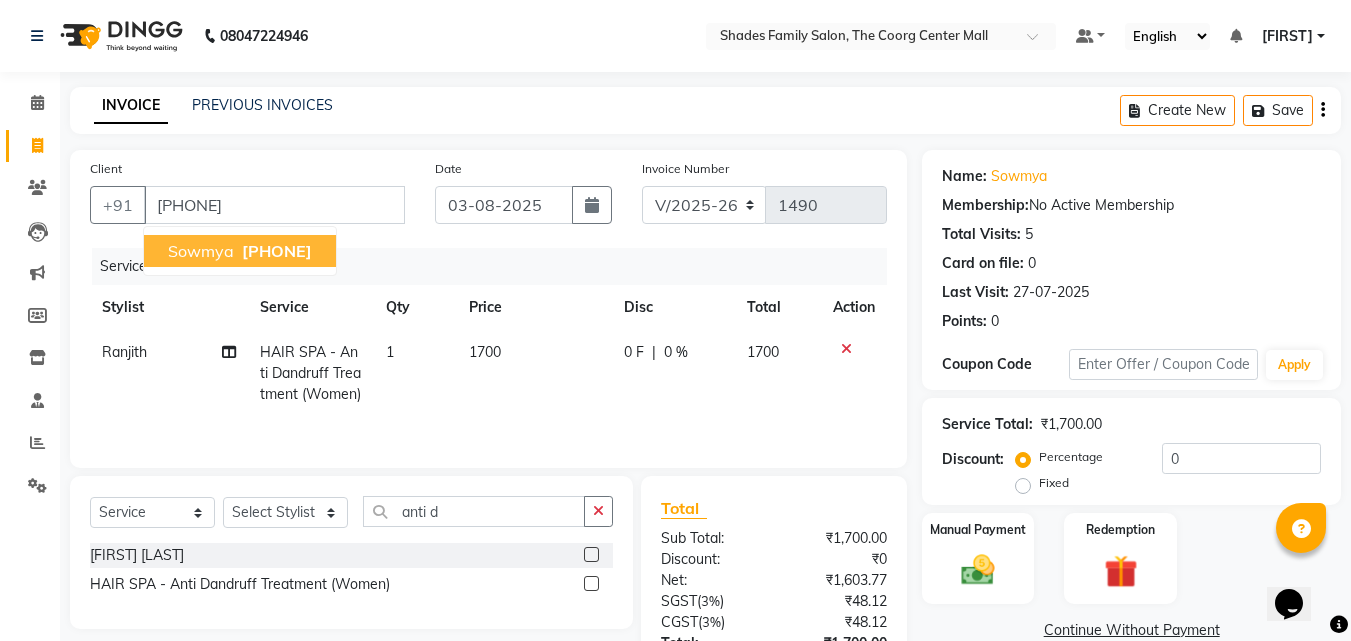 click on "[PHONE]" at bounding box center [277, 251] 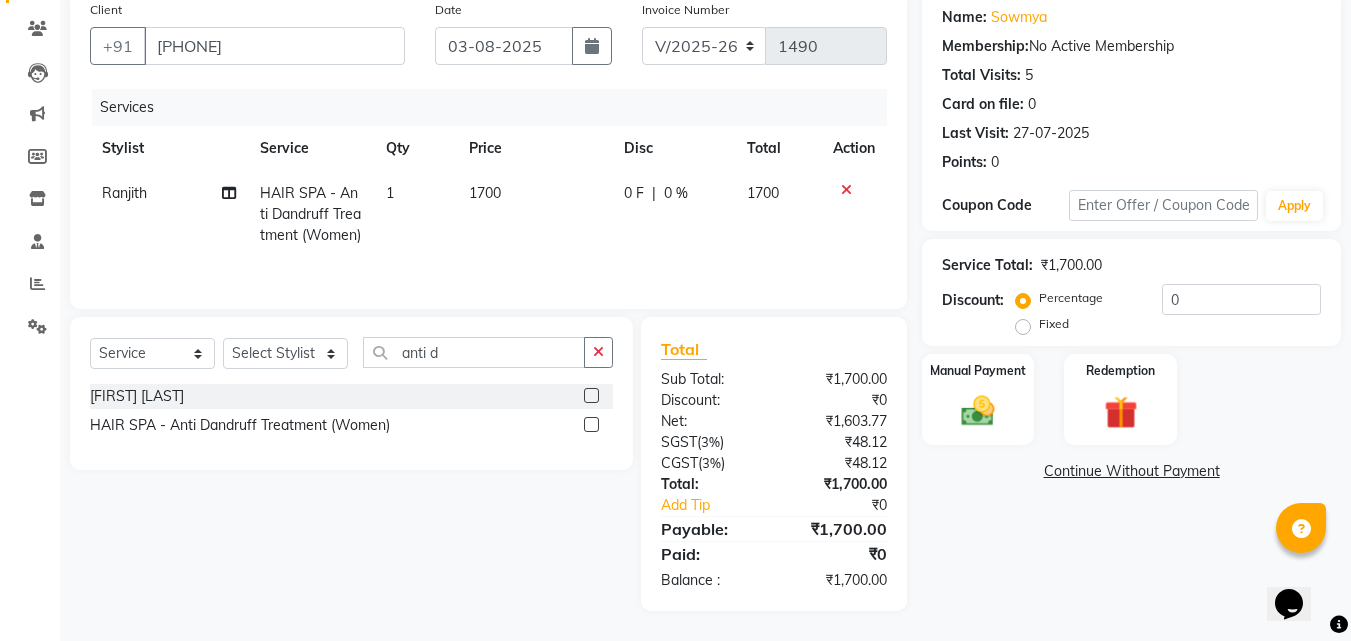 scroll, scrollTop: 180, scrollLeft: 0, axis: vertical 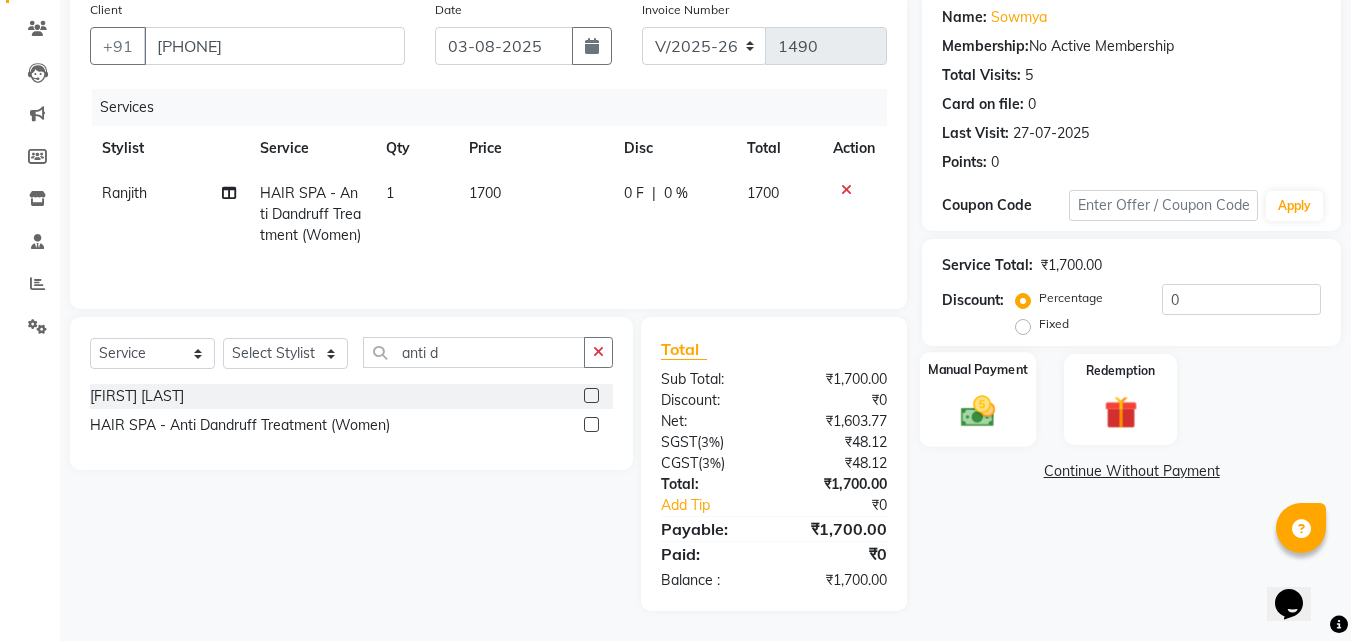 click 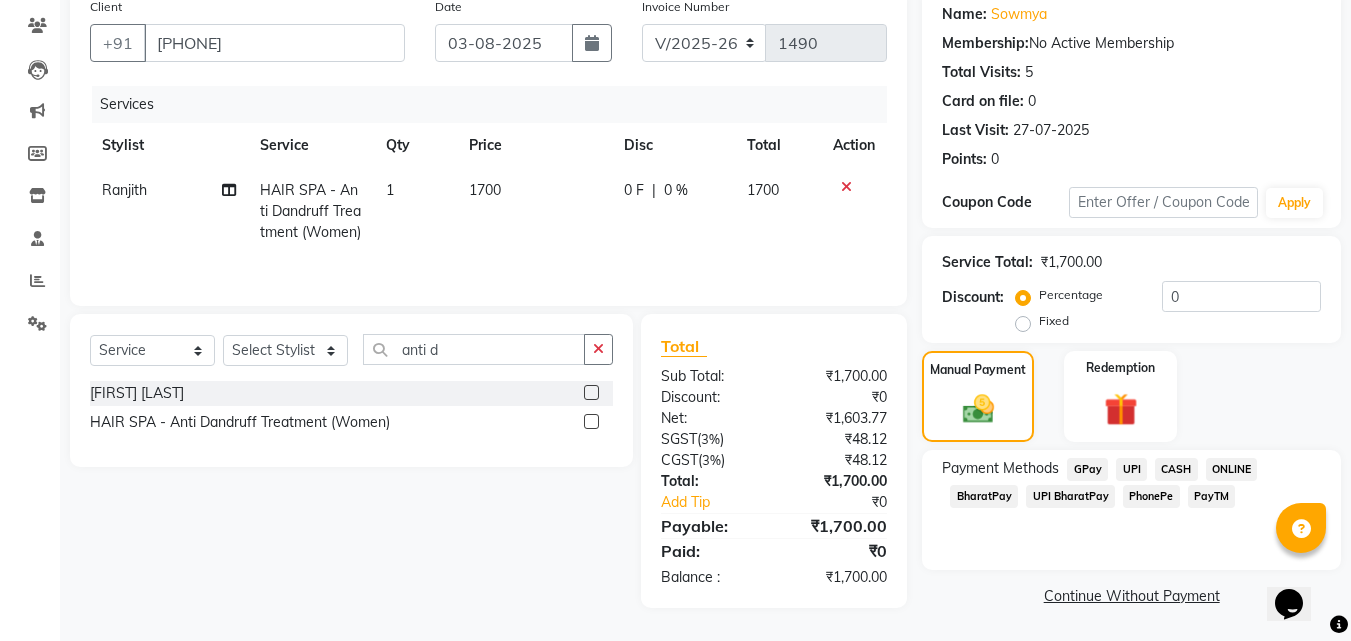 click on "CASH" 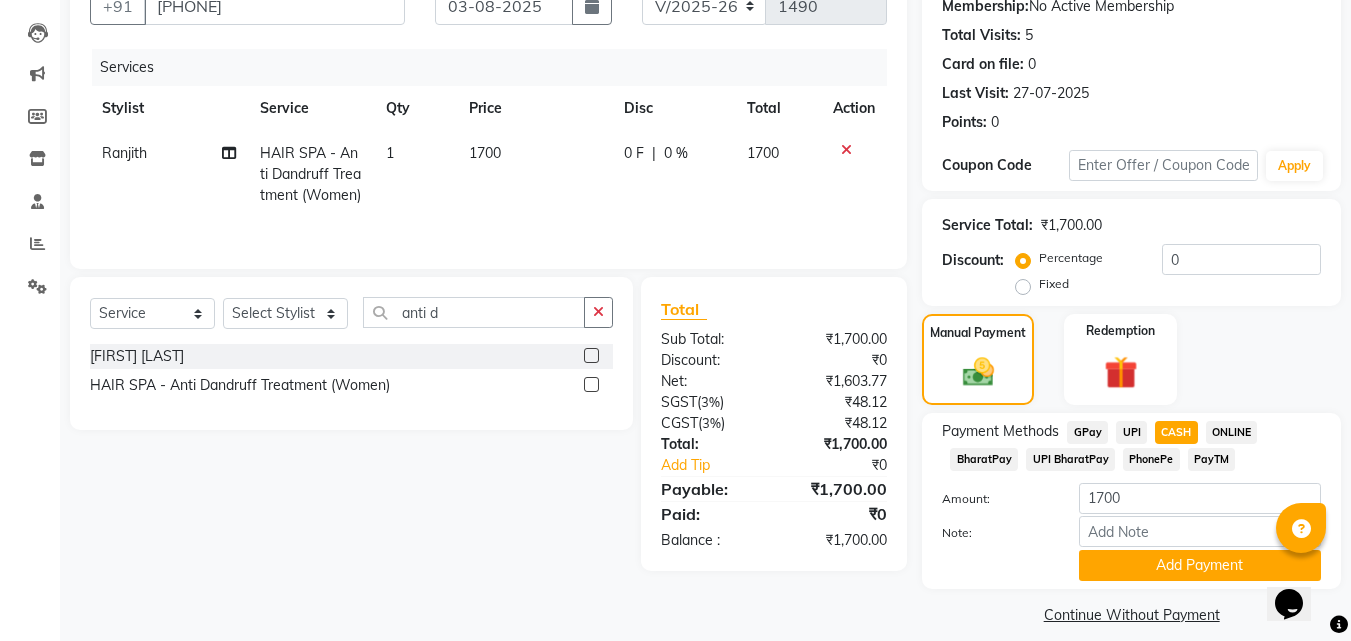 scroll, scrollTop: 218, scrollLeft: 0, axis: vertical 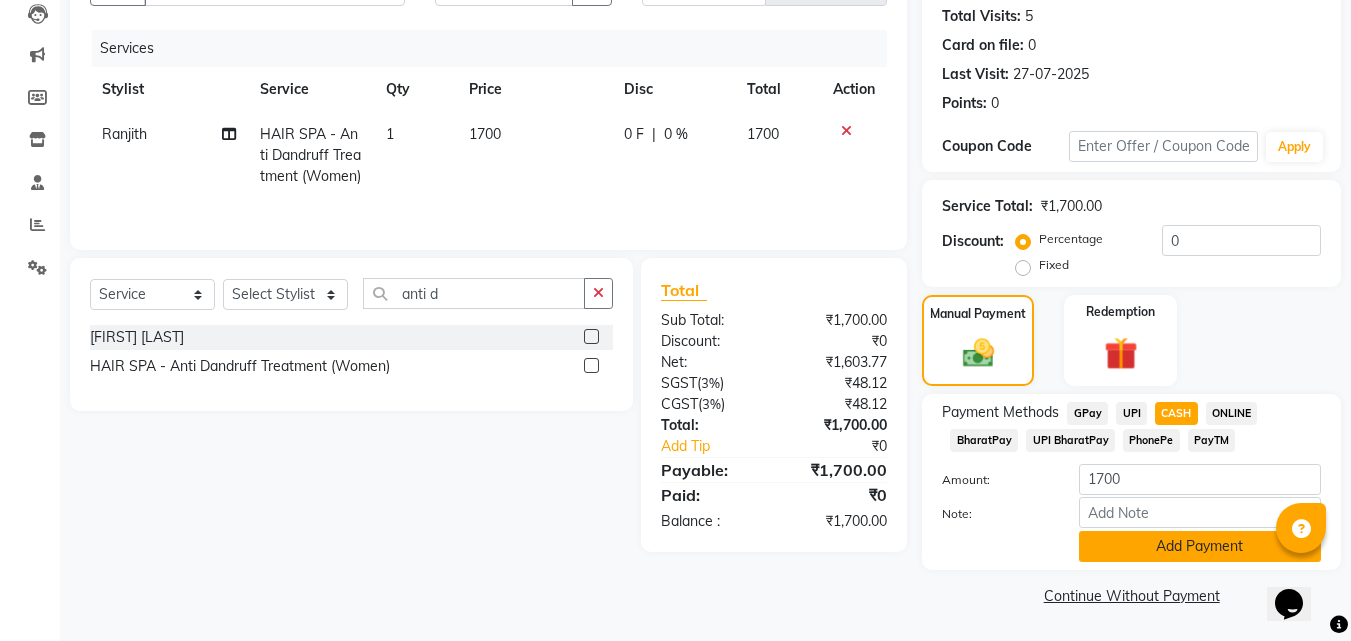 click on "Add Payment" 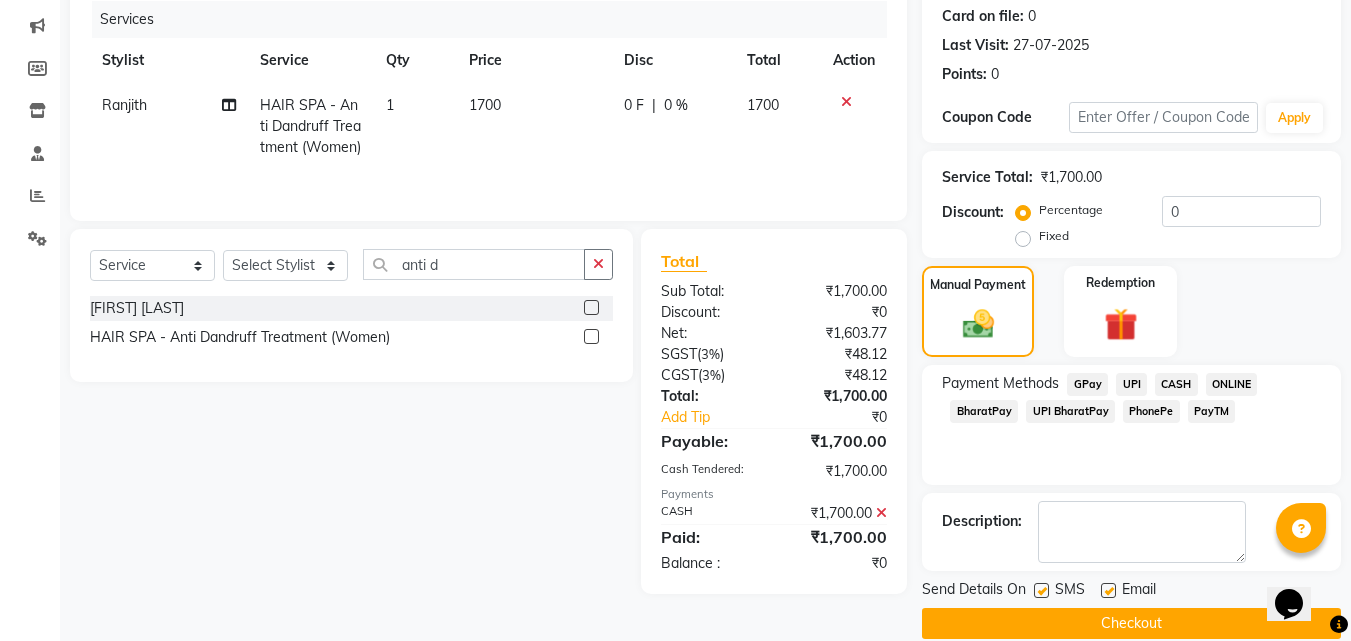 scroll, scrollTop: 275, scrollLeft: 0, axis: vertical 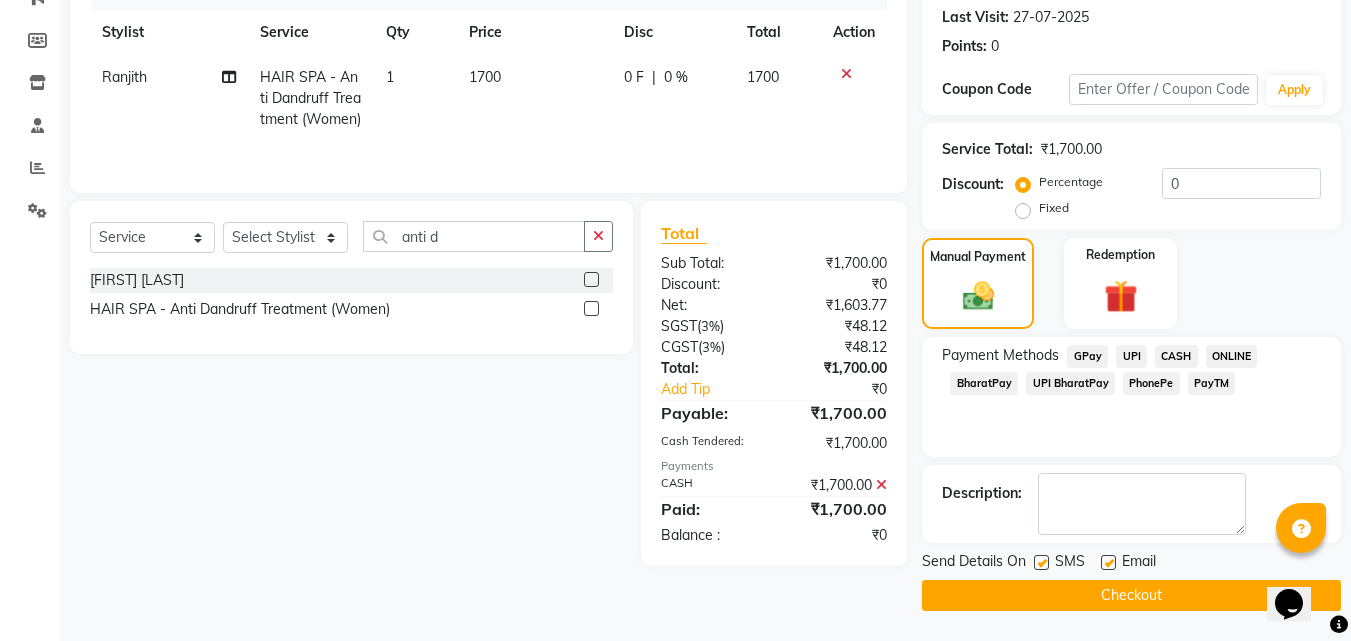 click on "Checkout" 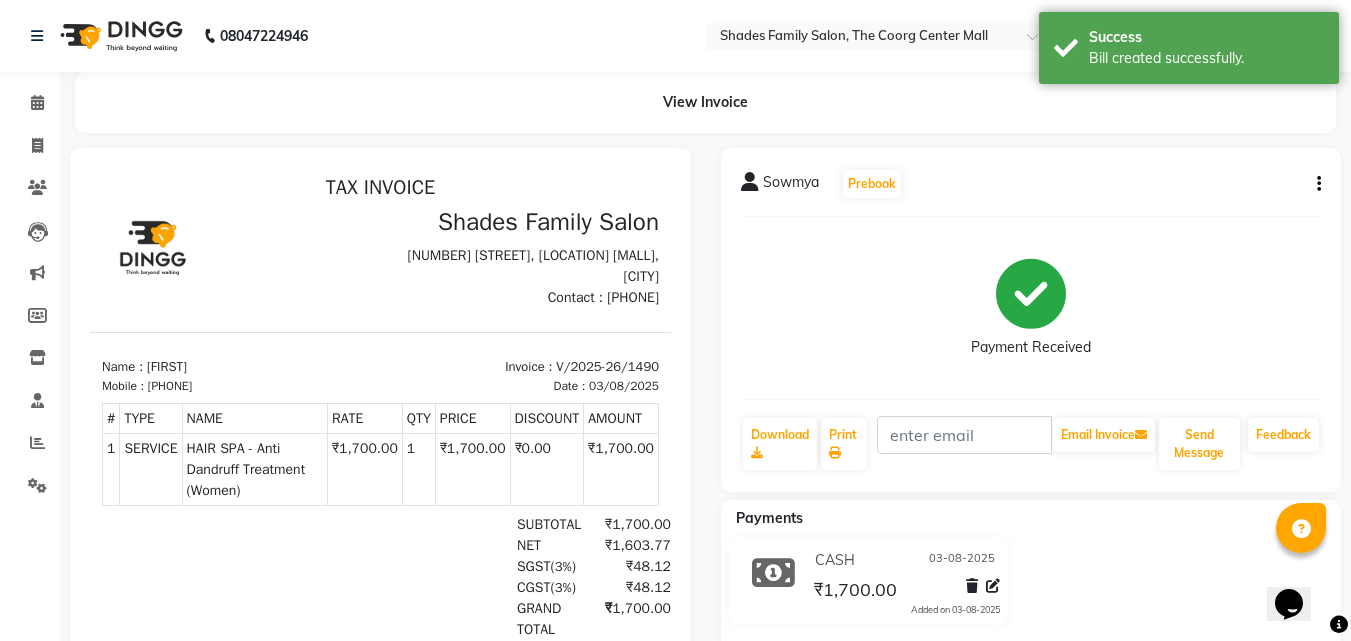 scroll, scrollTop: 0, scrollLeft: 0, axis: both 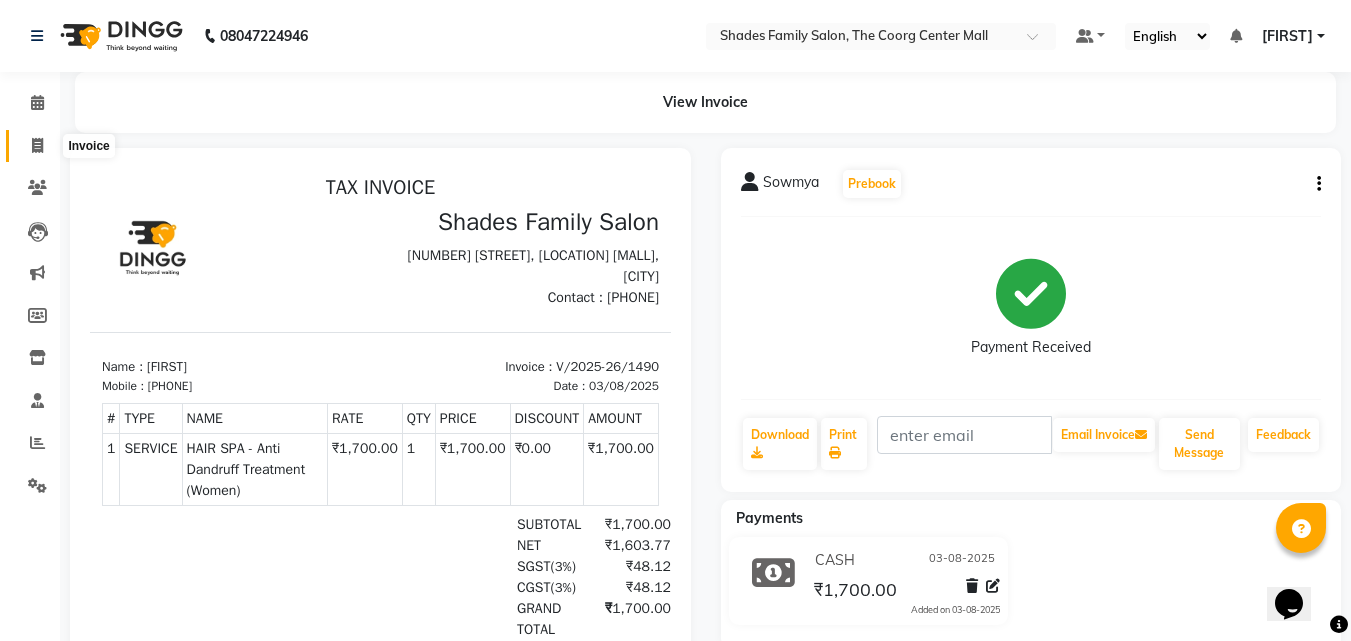 click 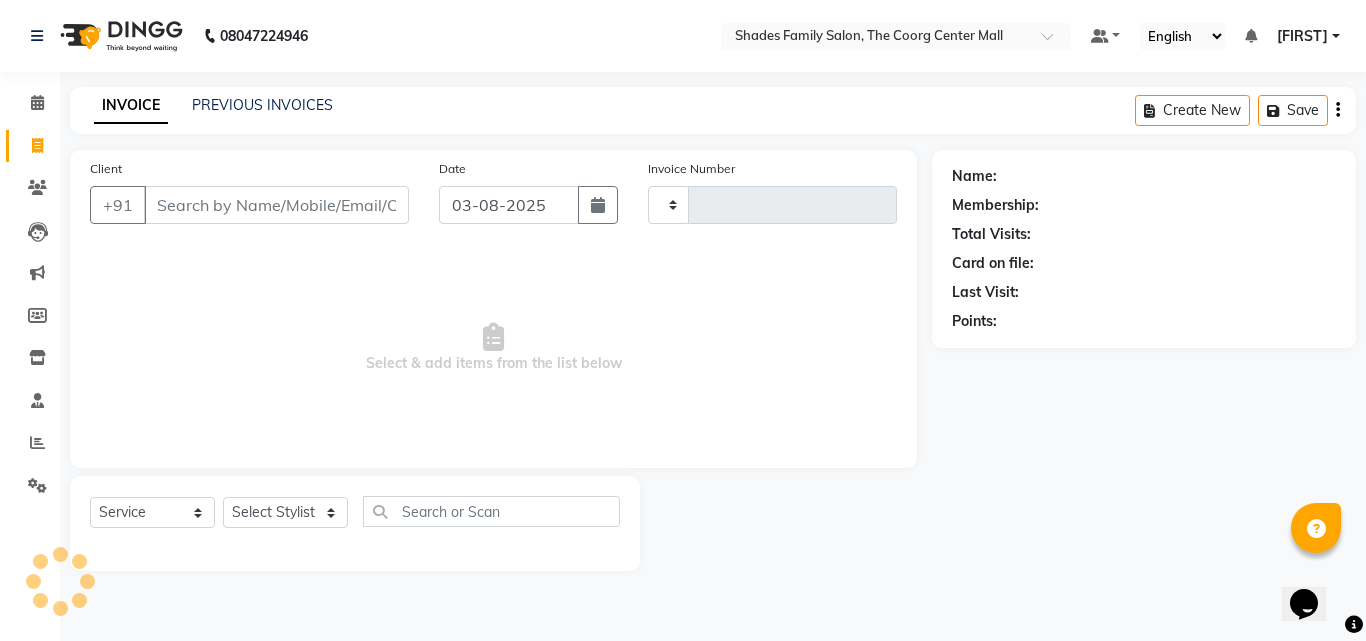 type on "1491" 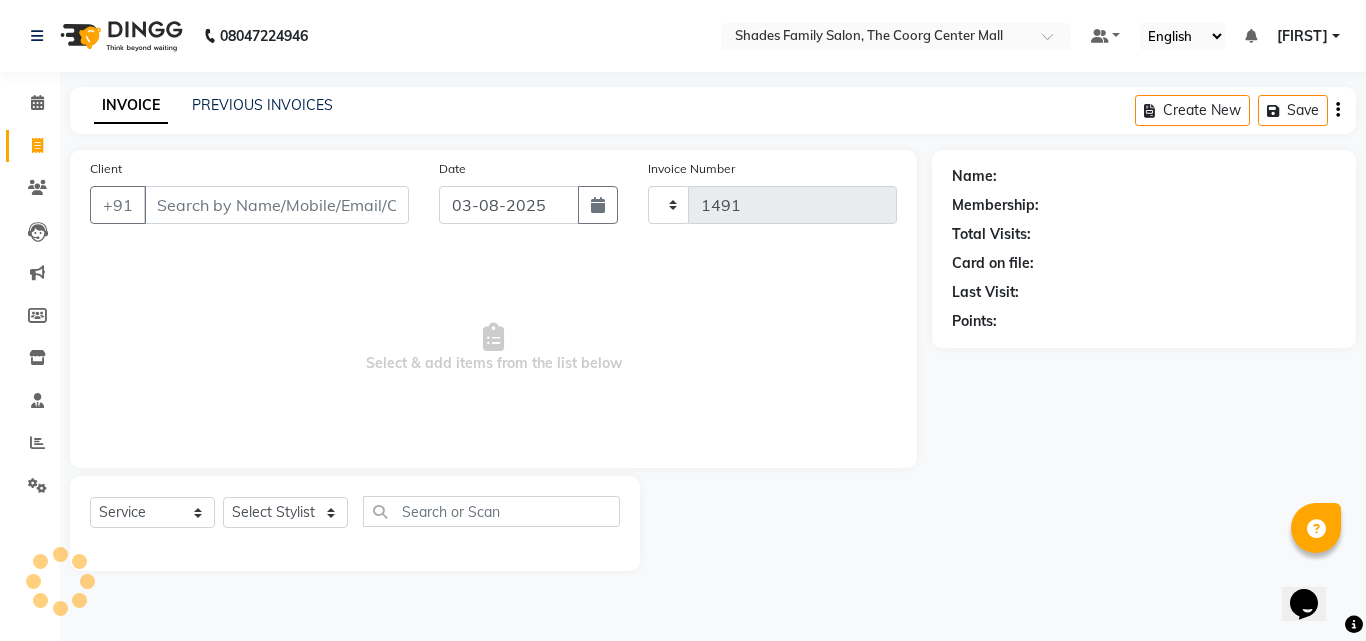 select on "7447" 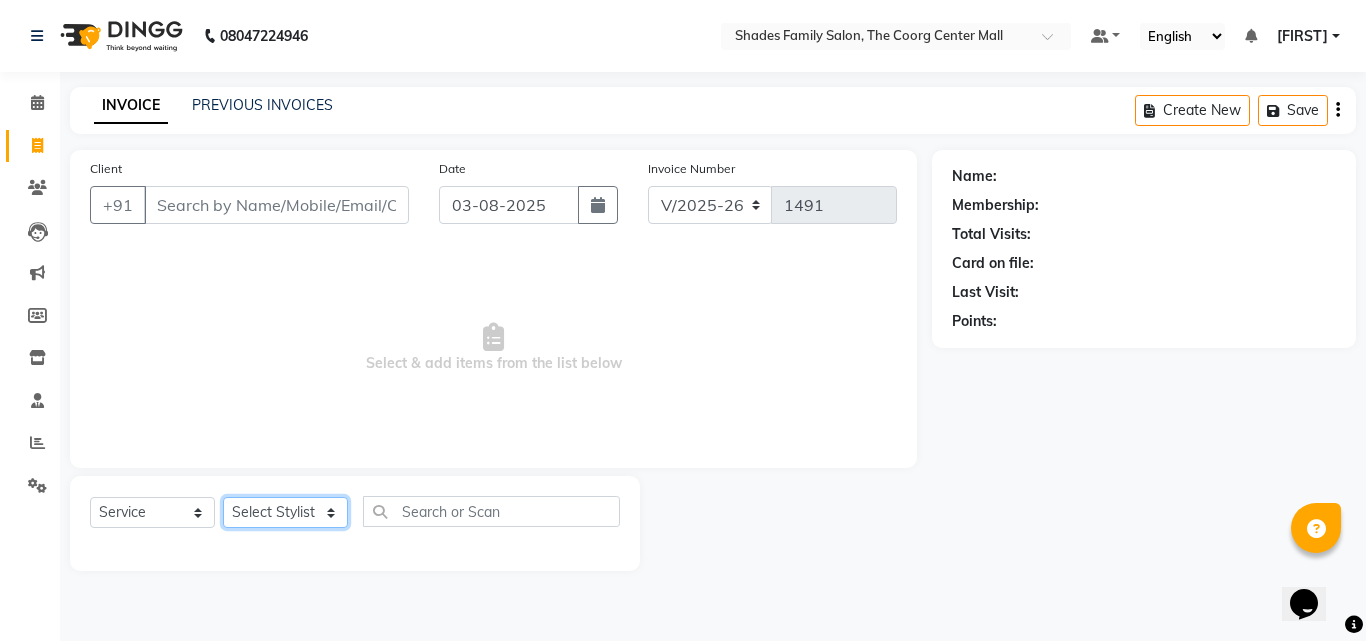 click on "Select Stylist [PERSON] [PERSON] [PERSON] [PERSON] [PERSON]" 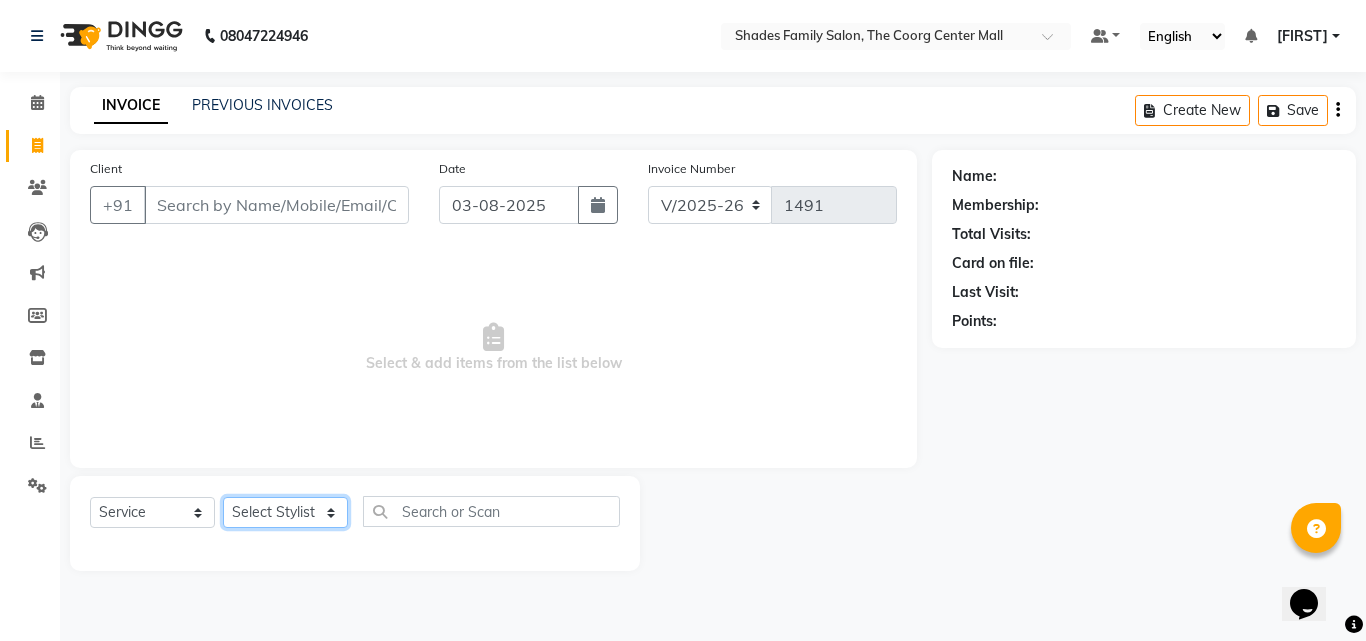 select on "[NUMBER]" 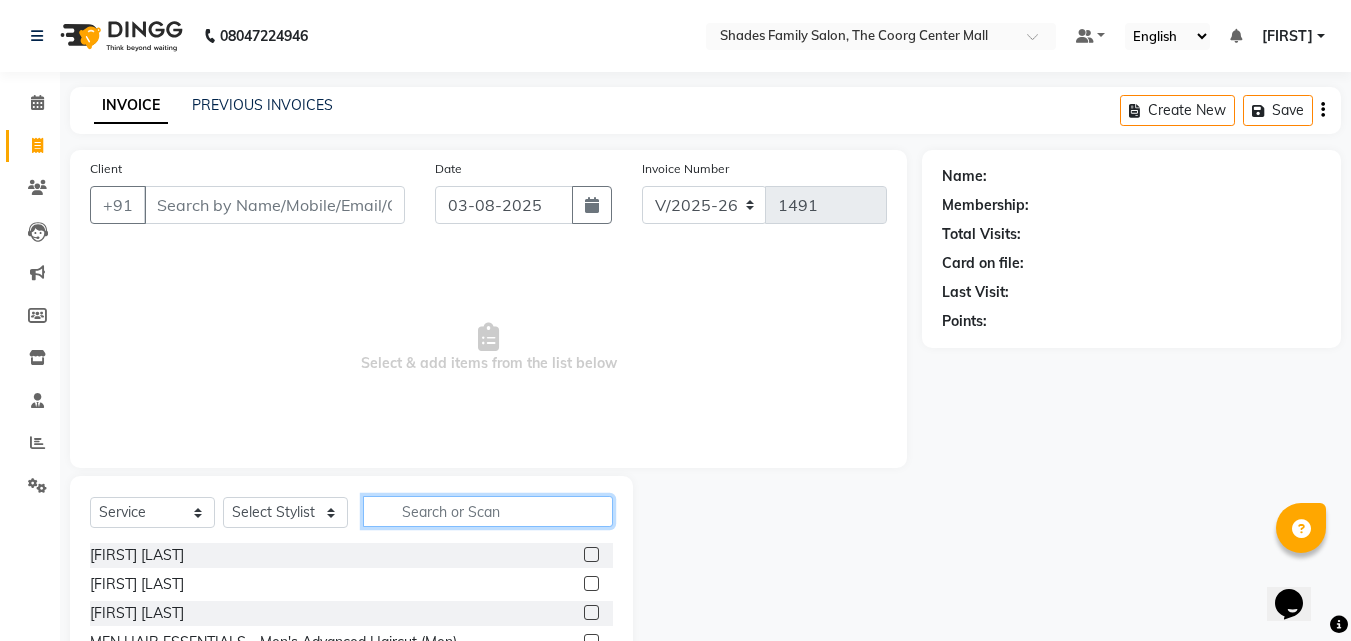 click 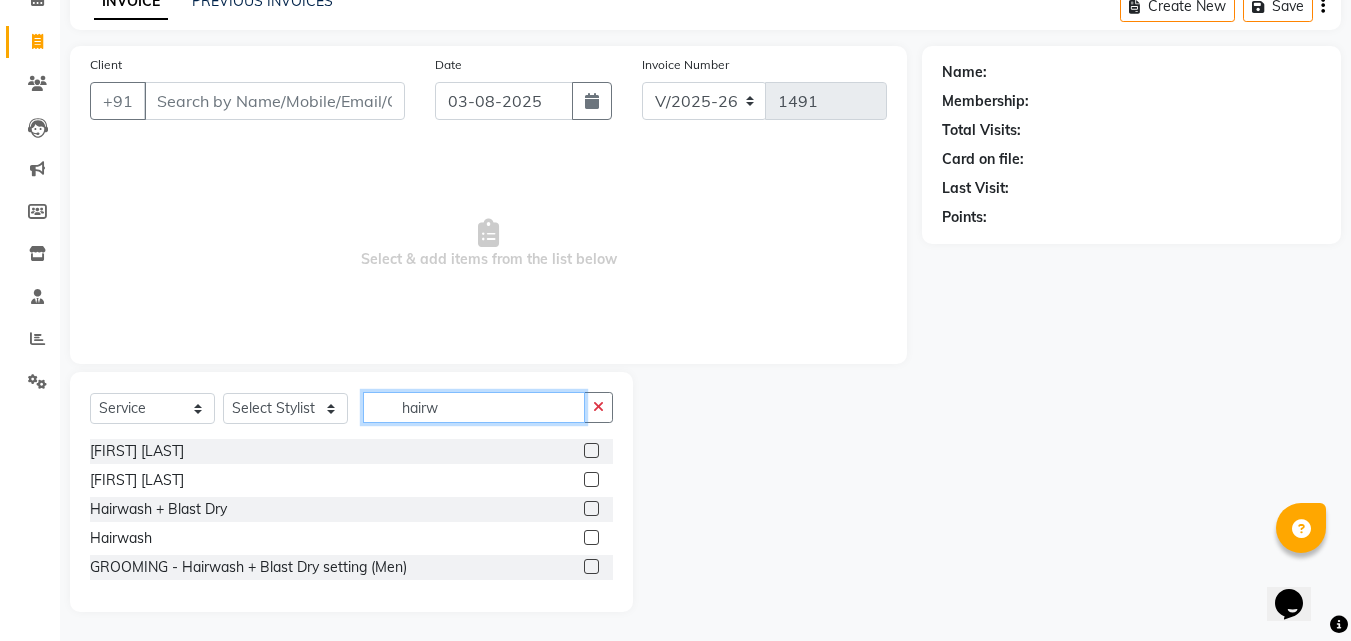 scroll, scrollTop: 105, scrollLeft: 0, axis: vertical 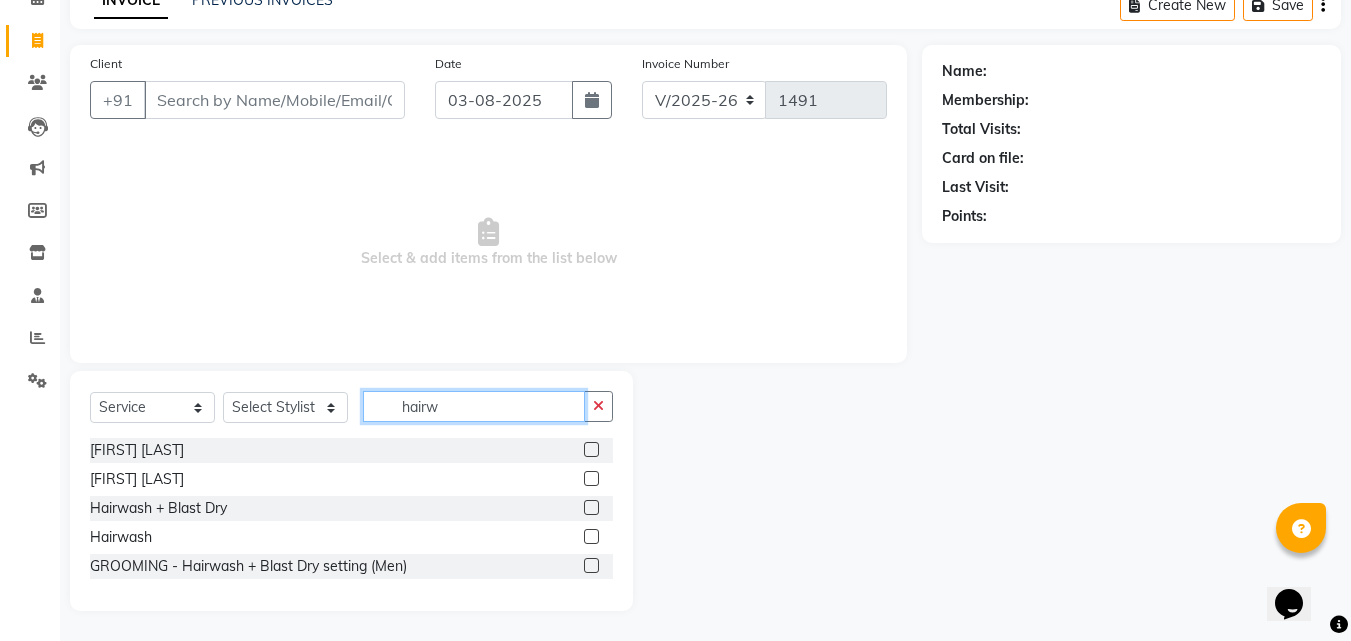 type on "hairw" 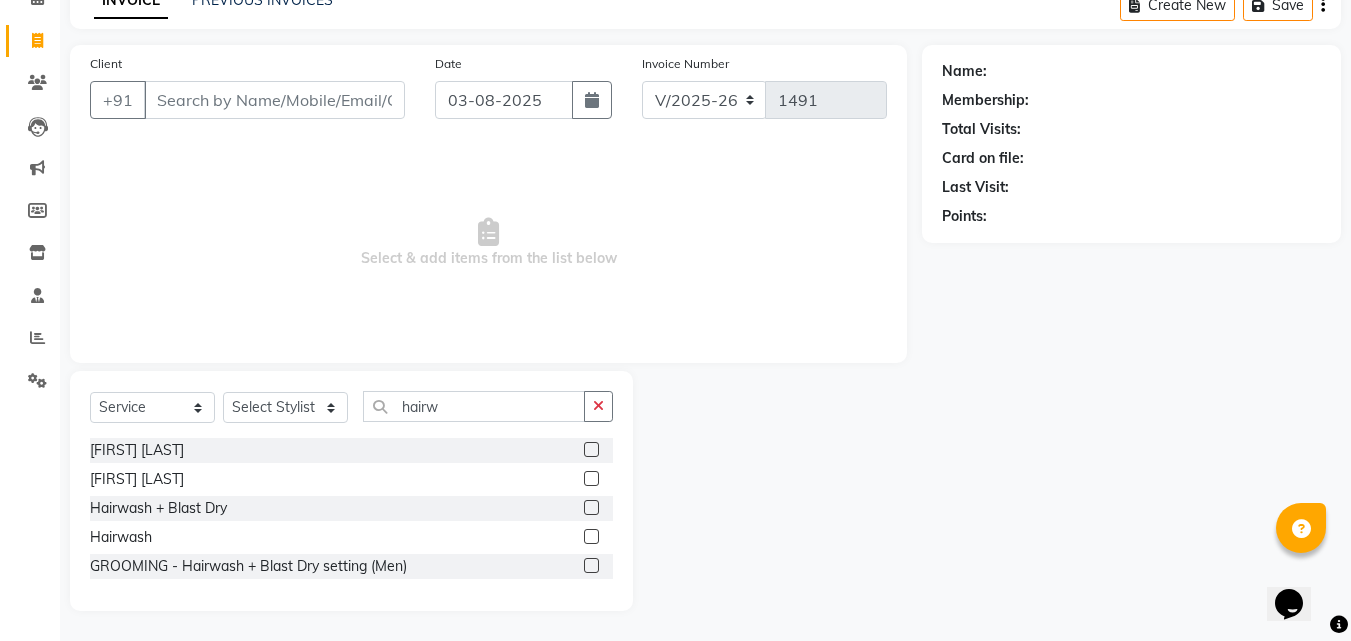 click 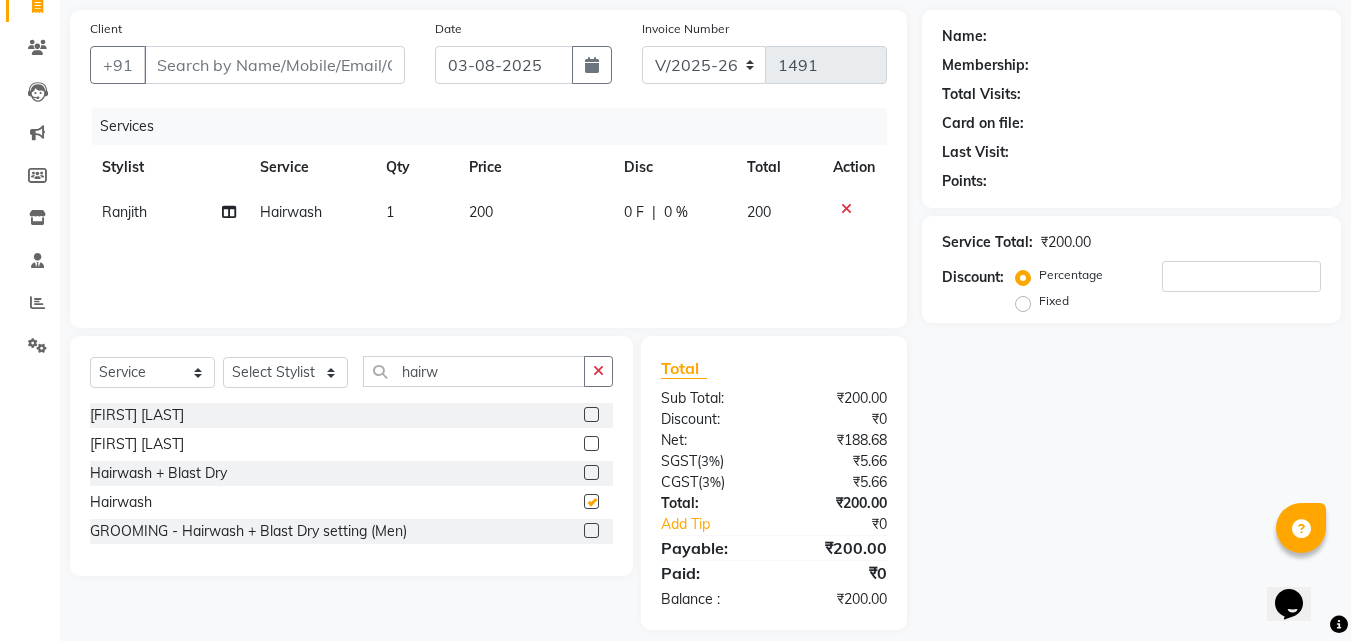 checkbox on "false" 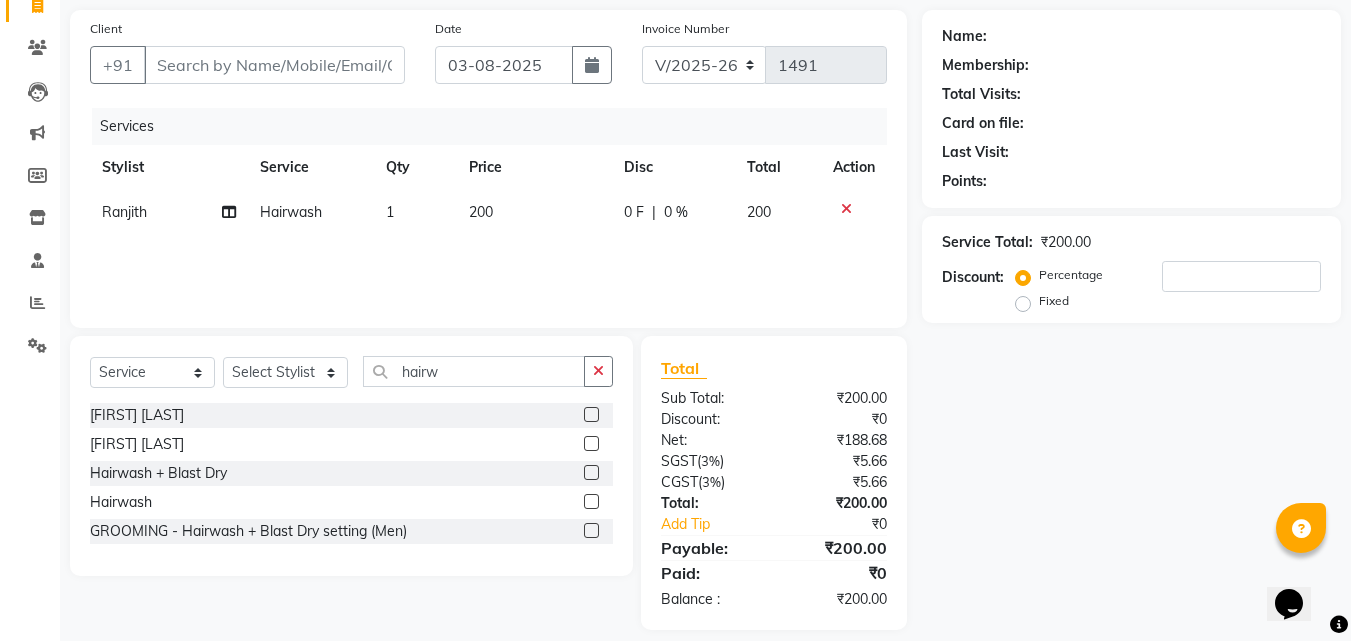 scroll, scrollTop: 159, scrollLeft: 0, axis: vertical 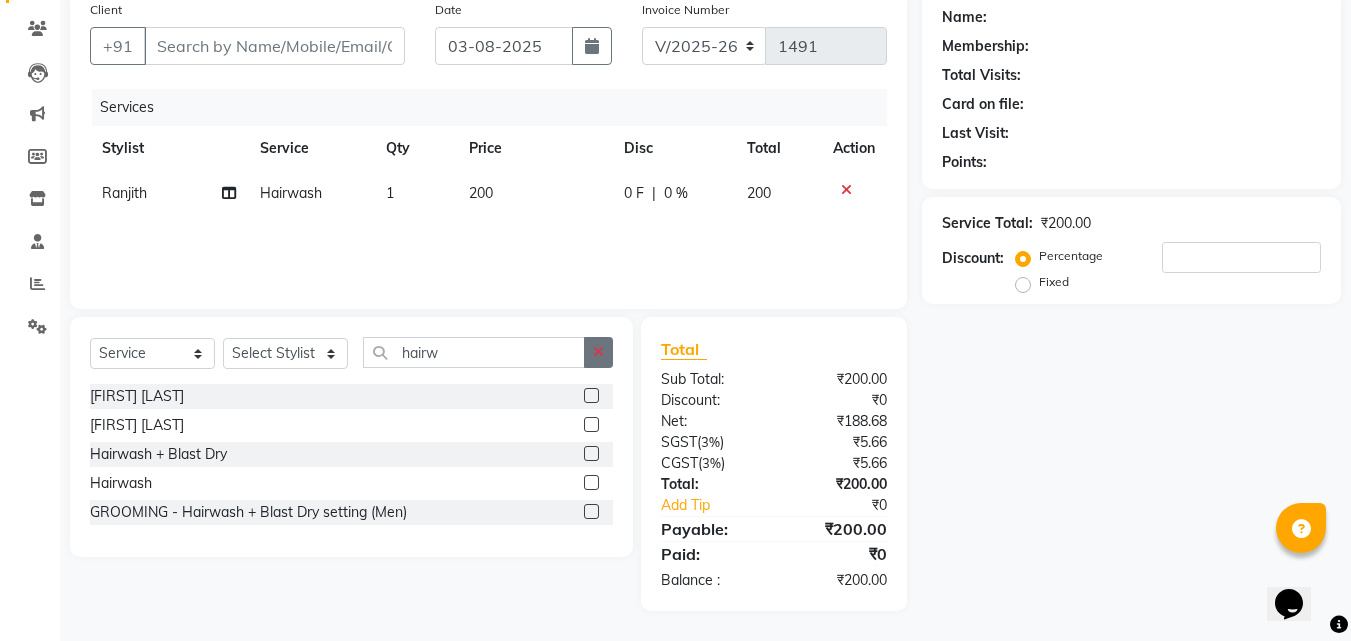click 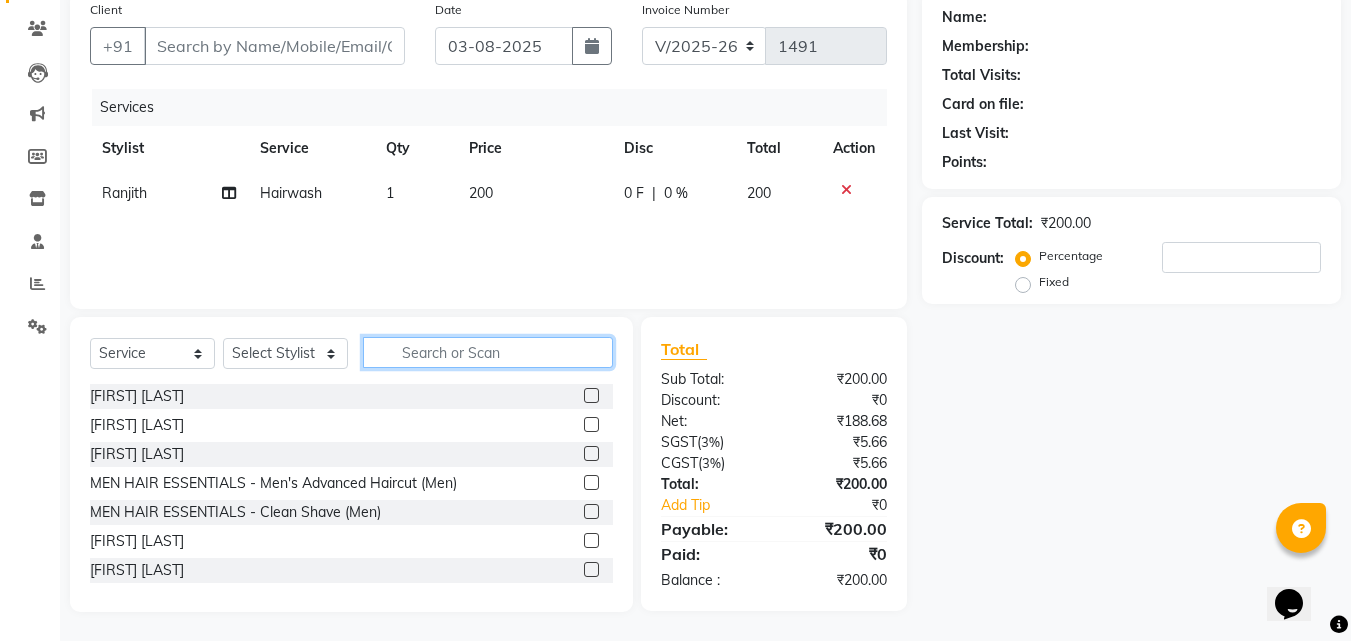 click 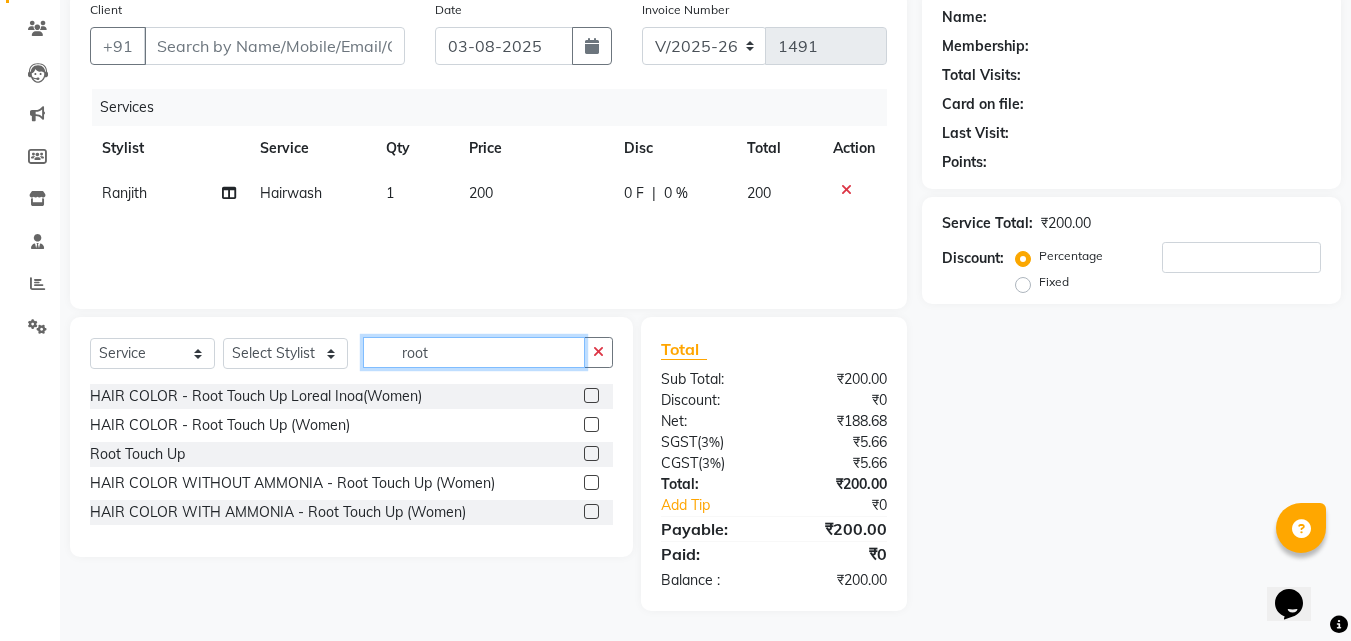 type on "root" 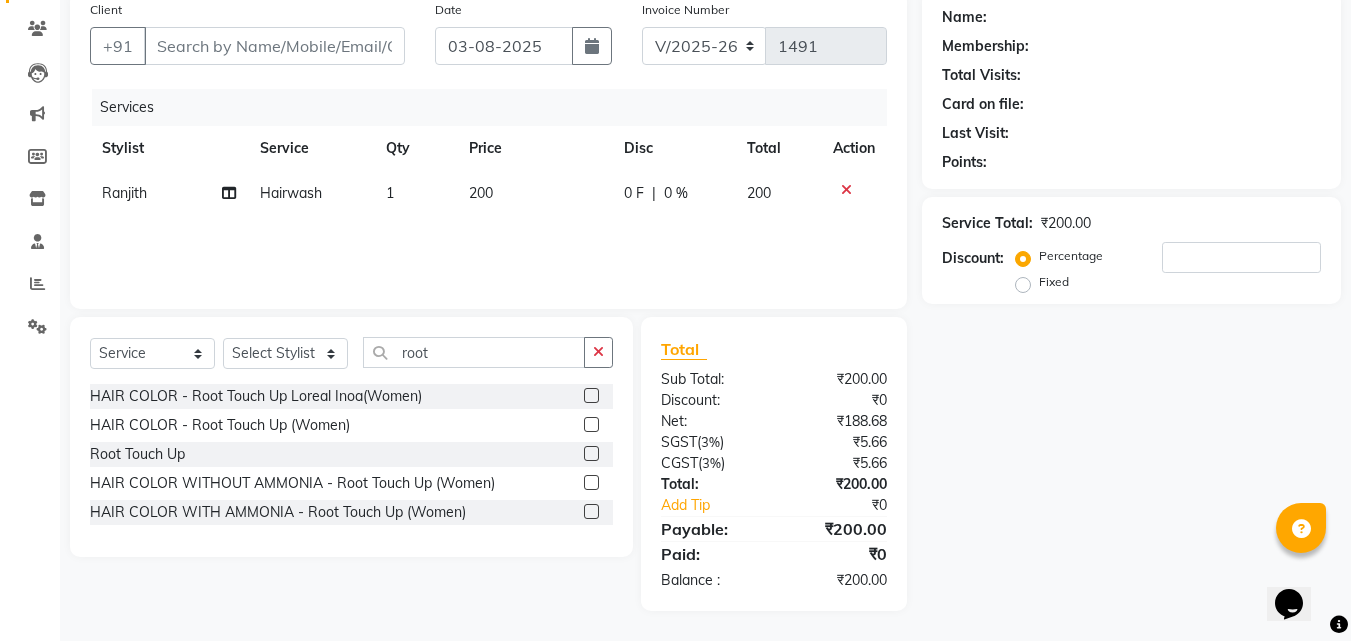 click 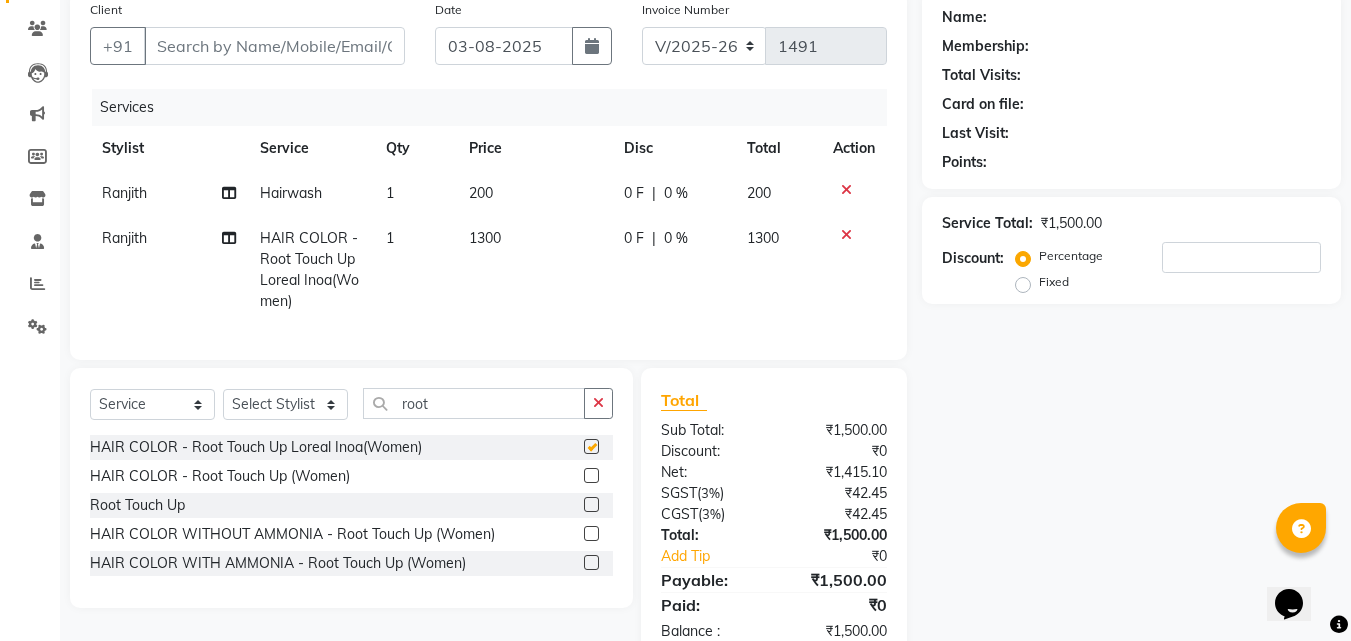checkbox on "false" 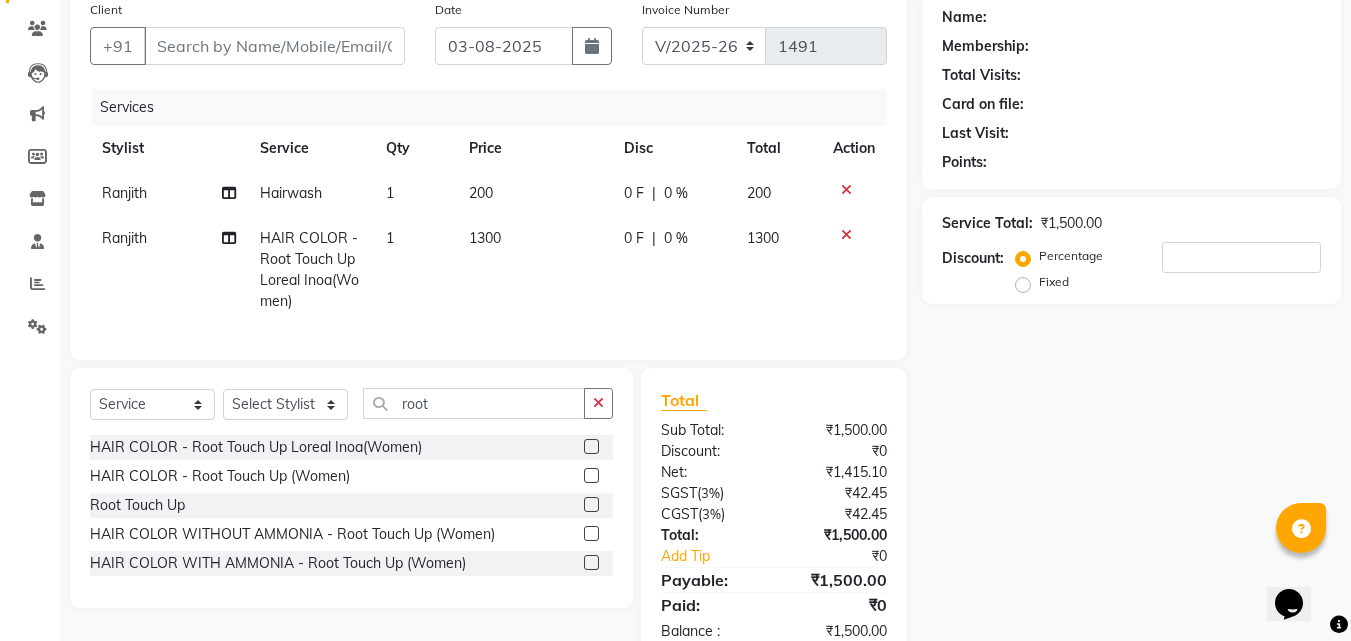click on "1300" 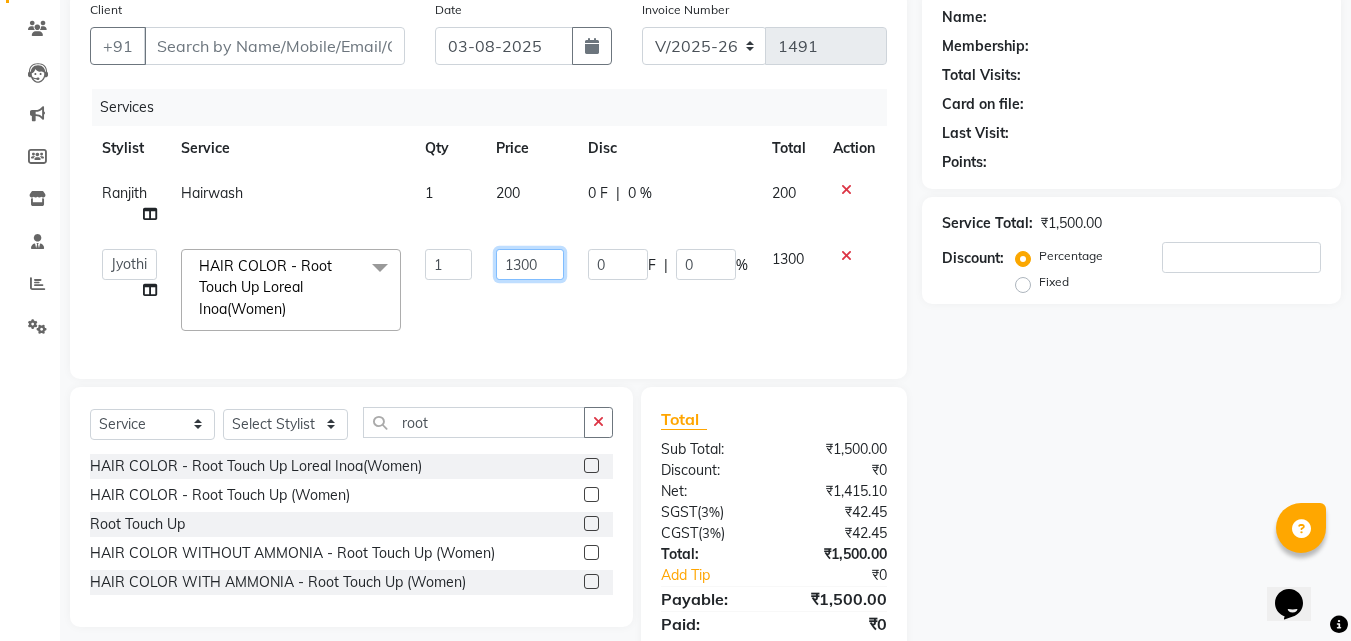 click on "1300" 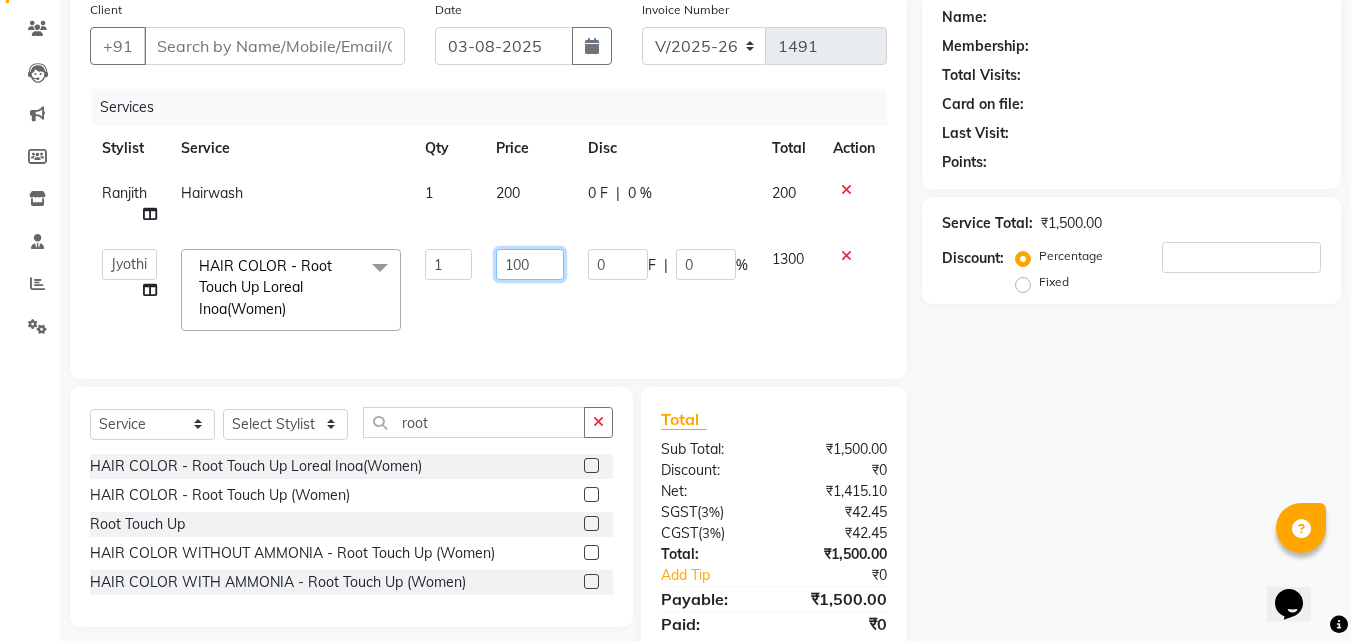 type on "1100" 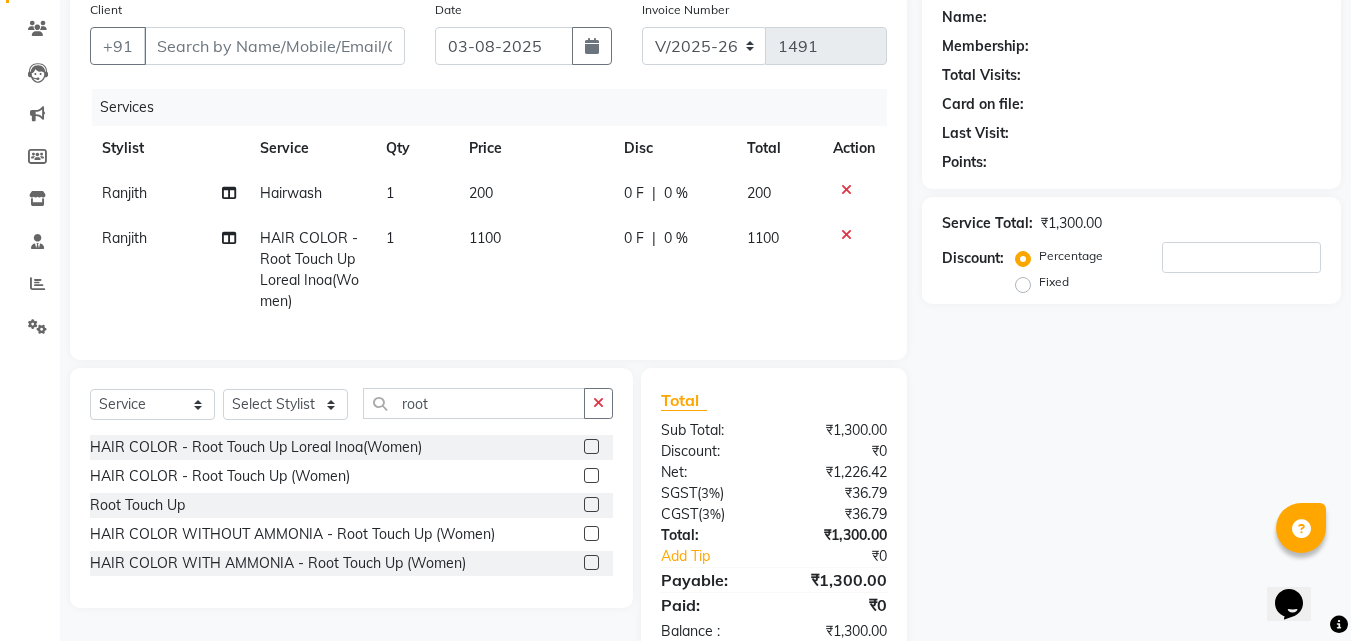 click on "1100" 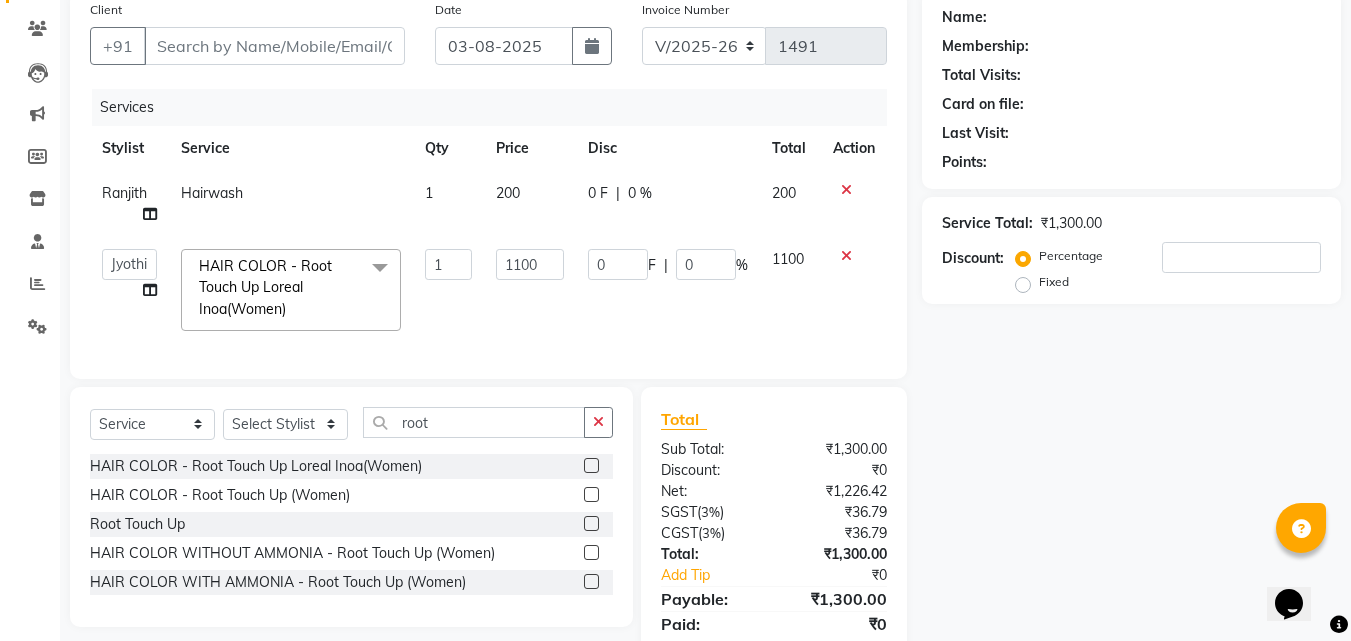 scroll, scrollTop: 0, scrollLeft: 0, axis: both 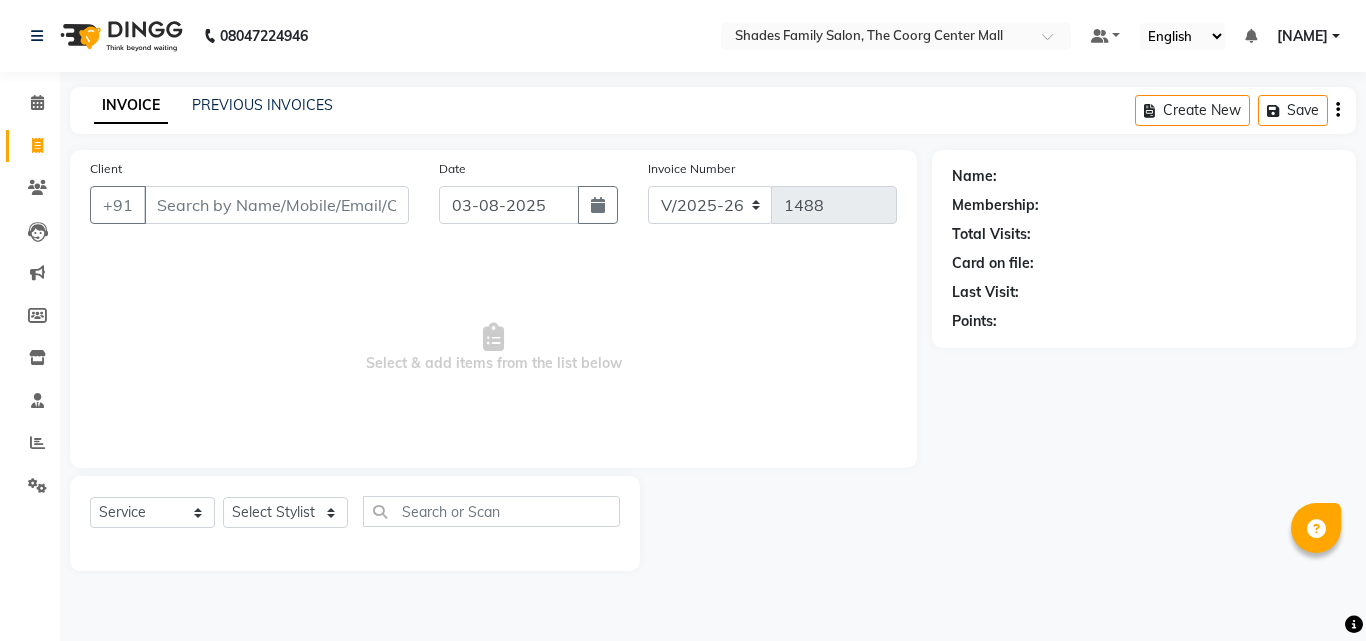 select on "7447" 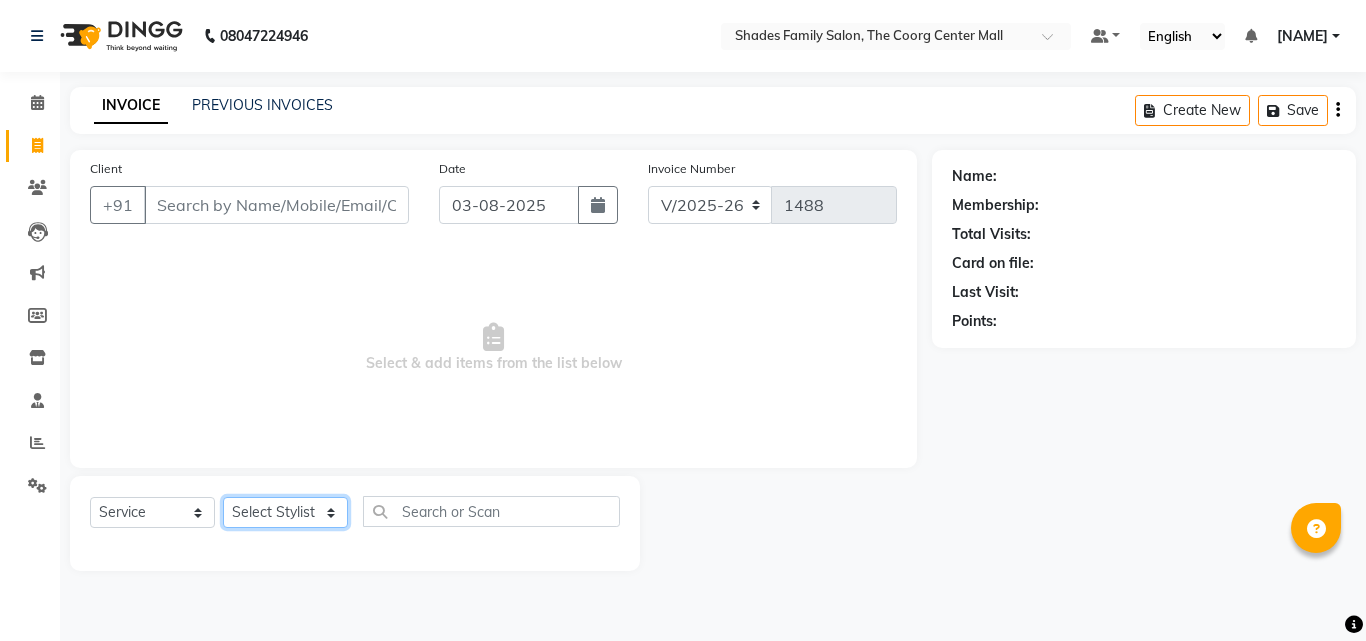 drag, startPoint x: 0, startPoint y: 0, endPoint x: 326, endPoint y: 502, distance: 598.56494 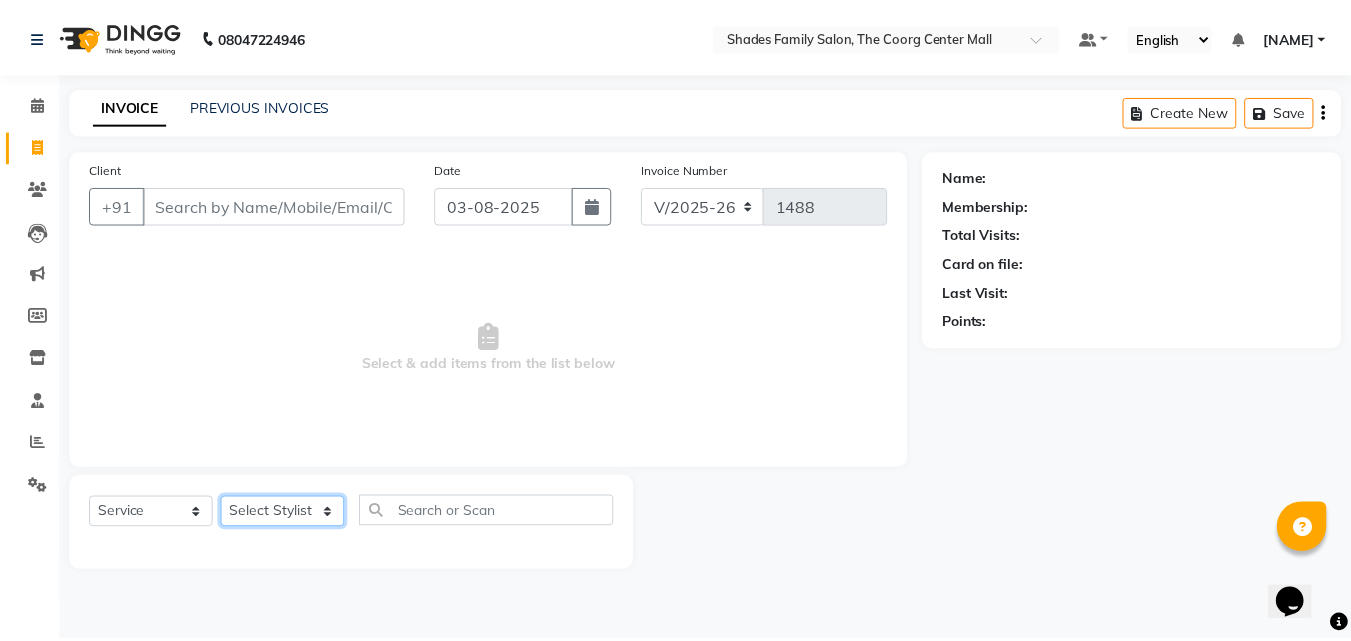 scroll, scrollTop: 0, scrollLeft: 0, axis: both 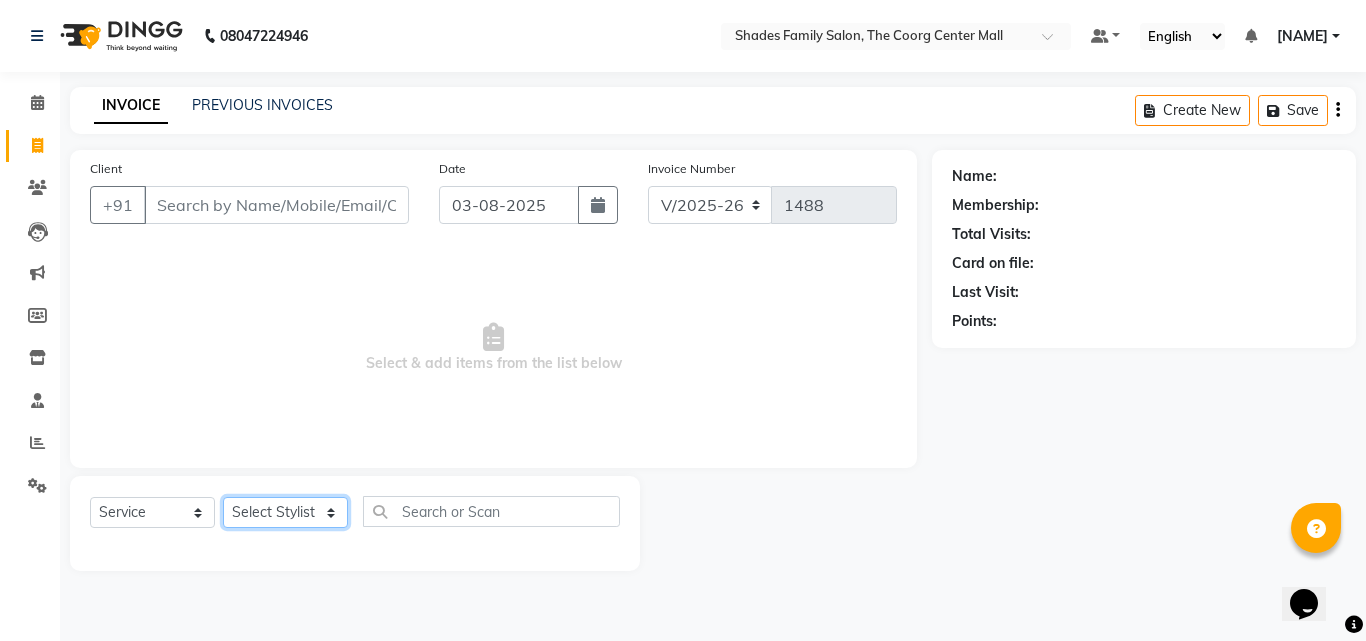 select on "69687" 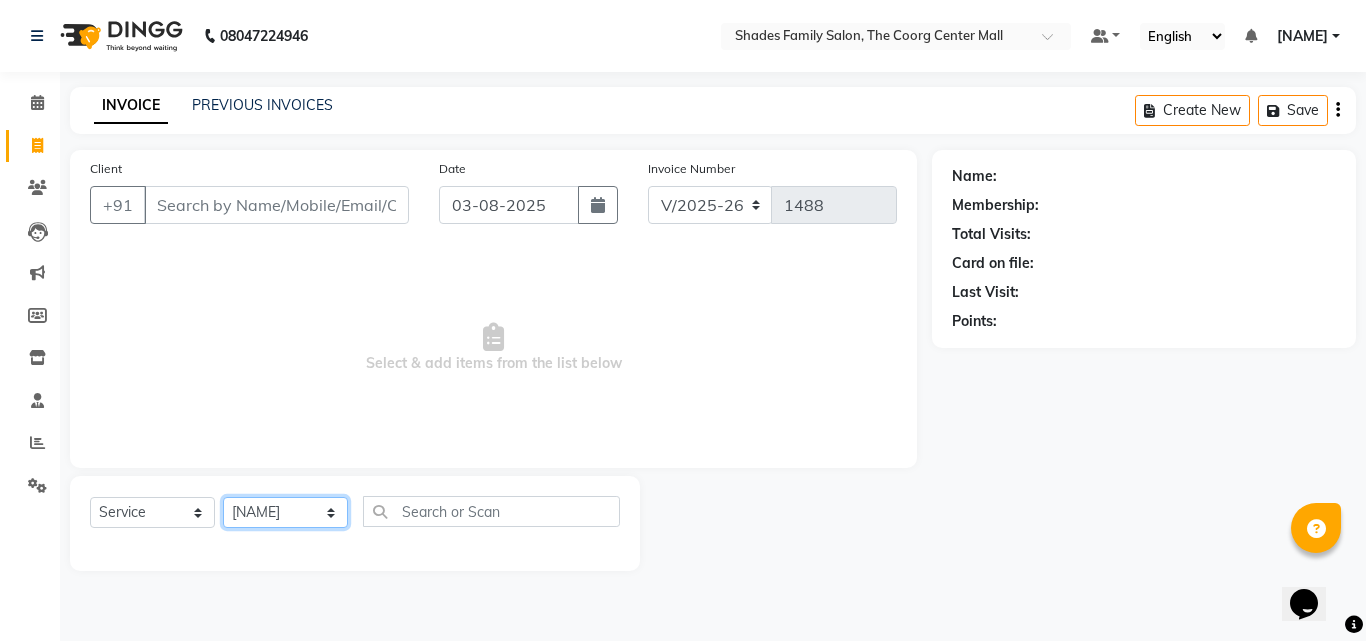 click on "Select Stylist [NAME] [NAME] [NAME] [NAME] [NAME] [NAME]" 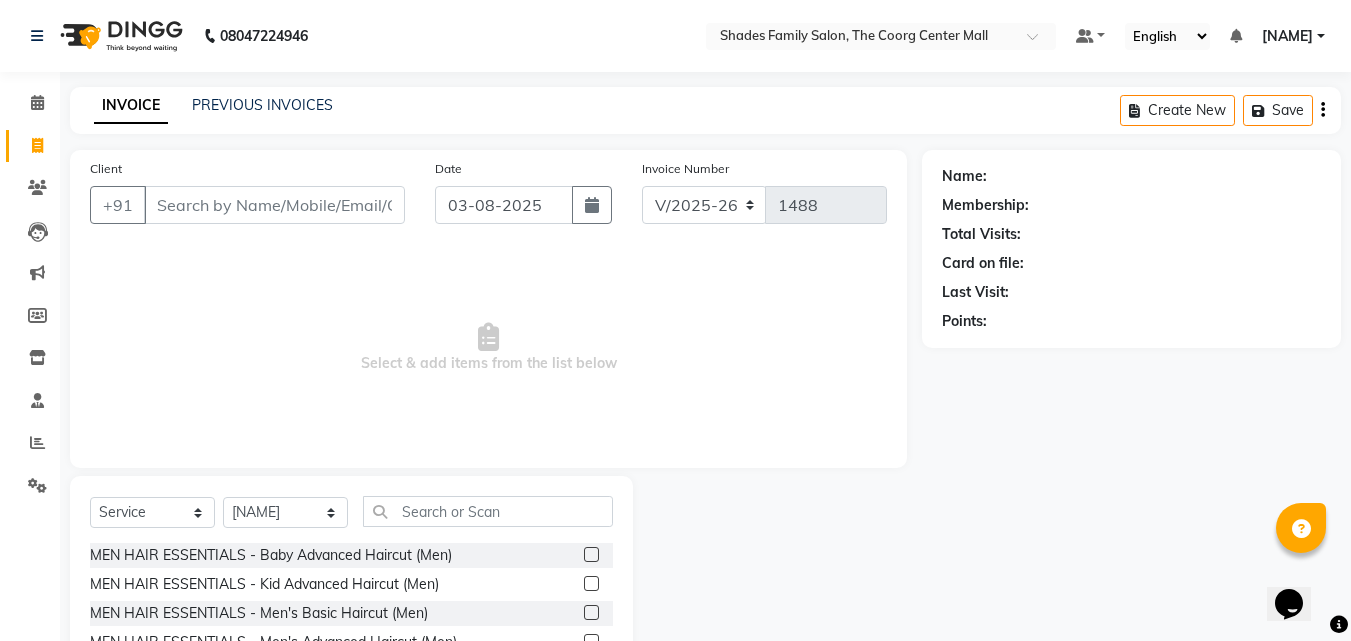 click 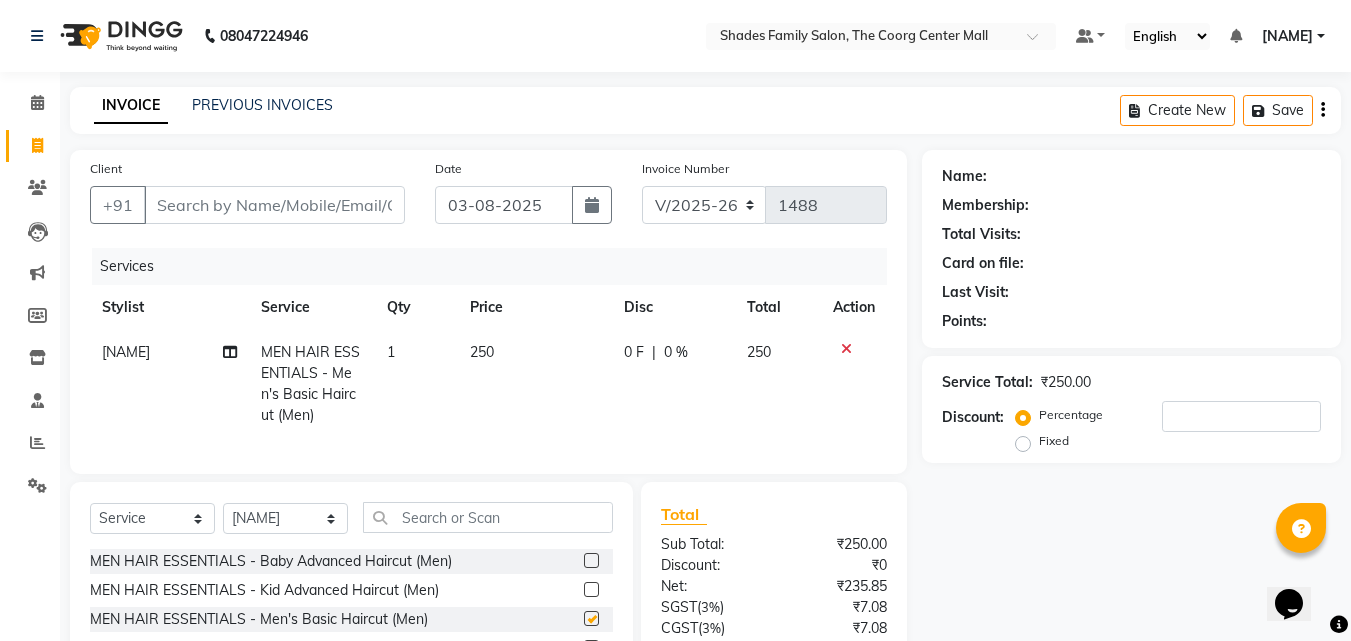 checkbox on "false" 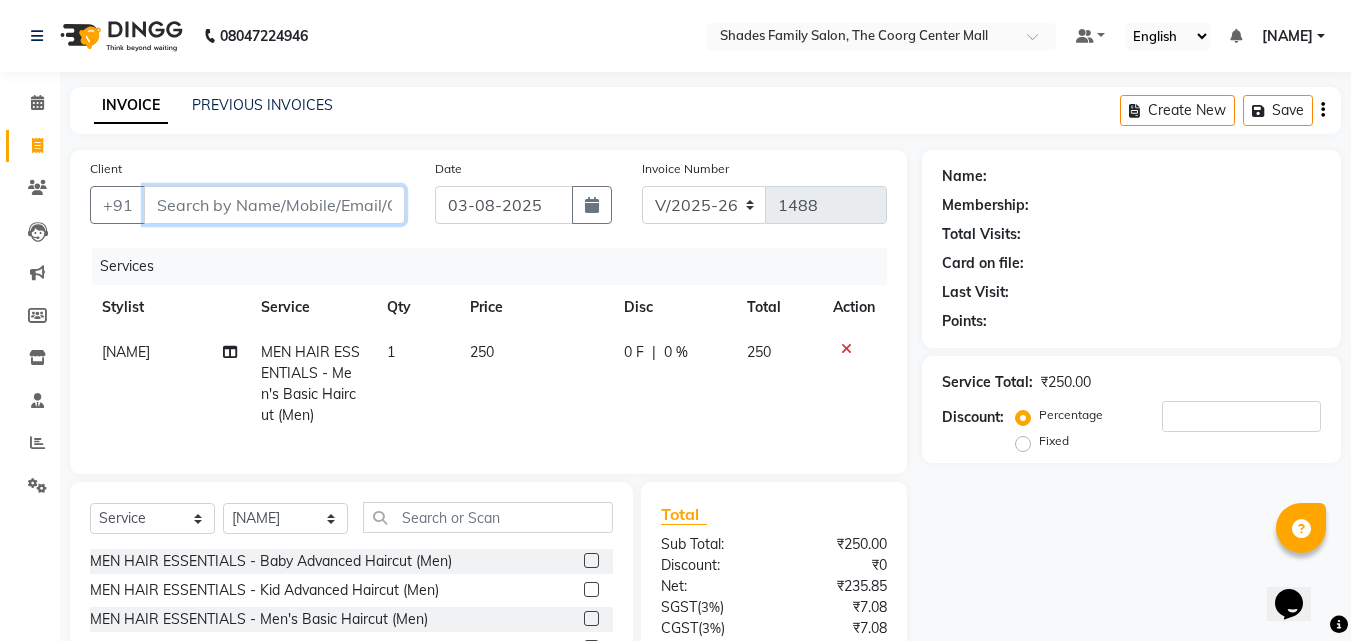 click on "Client" at bounding box center [274, 205] 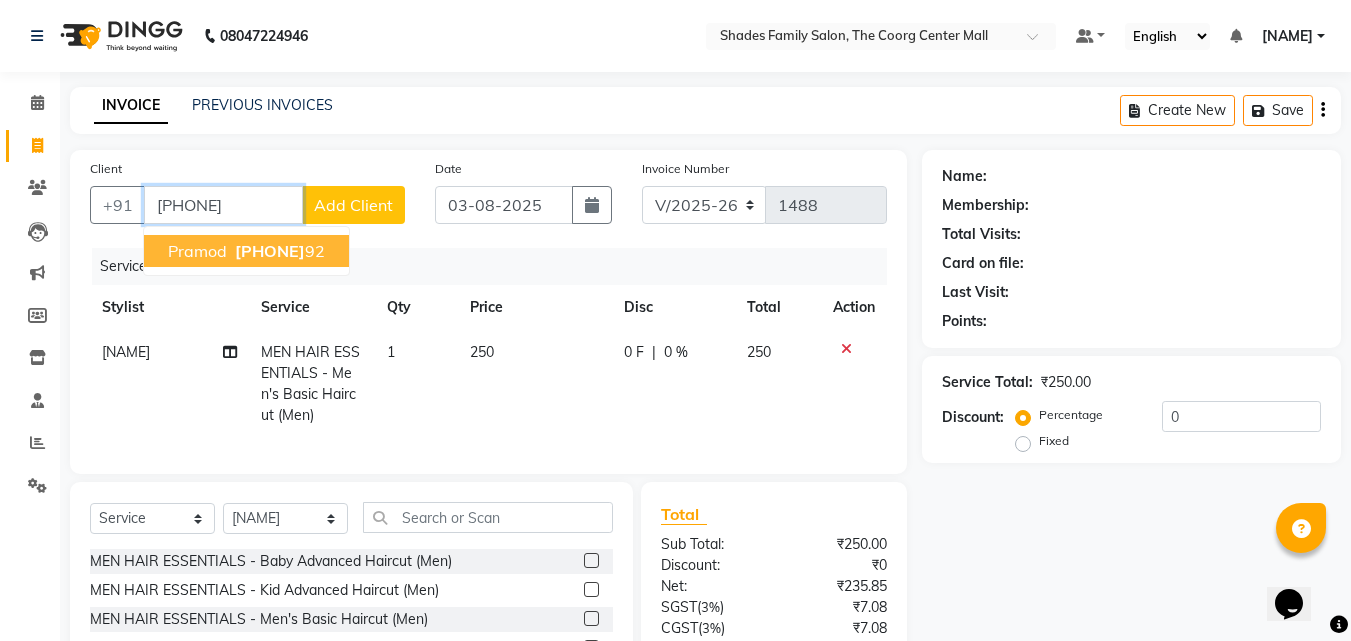 click on "98809977" at bounding box center [270, 251] 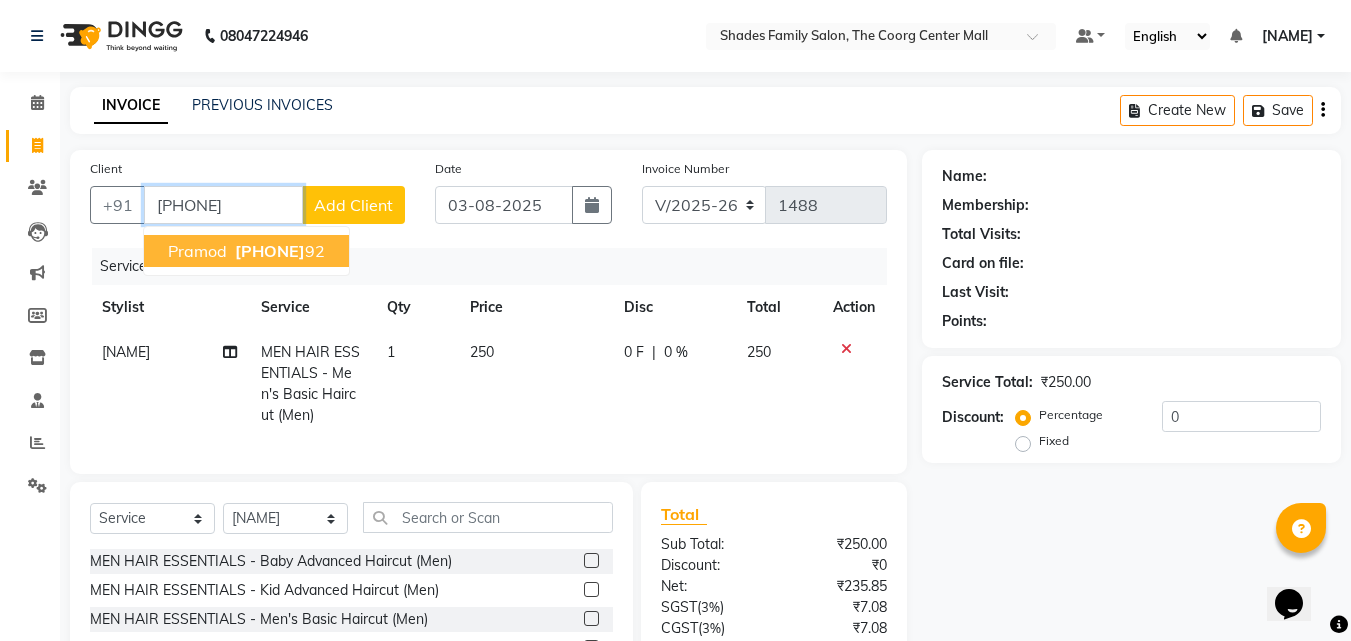 type on "9880997792" 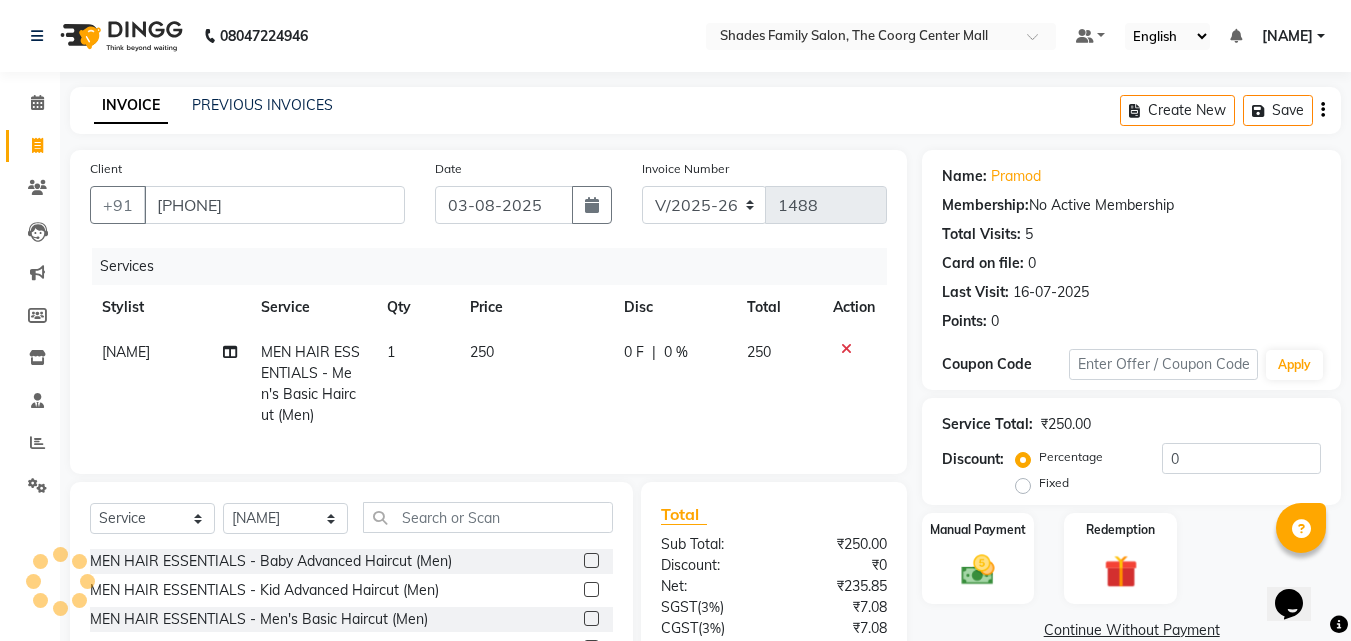 click on "250" 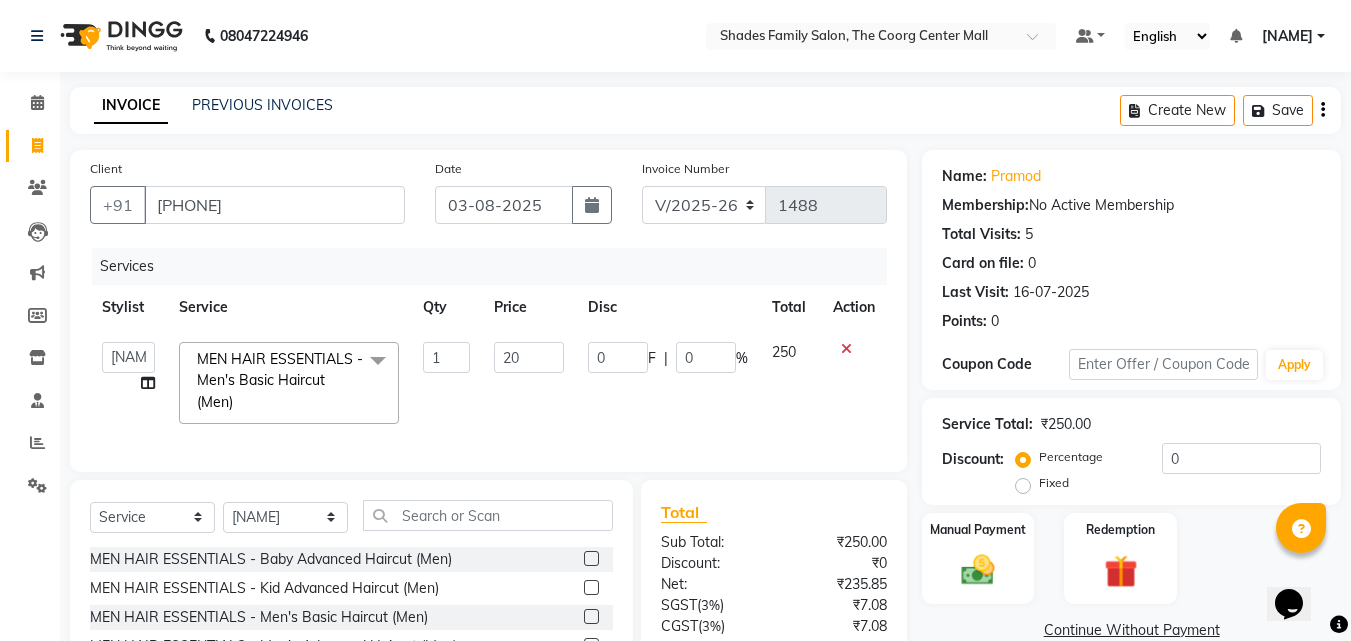 type on "200" 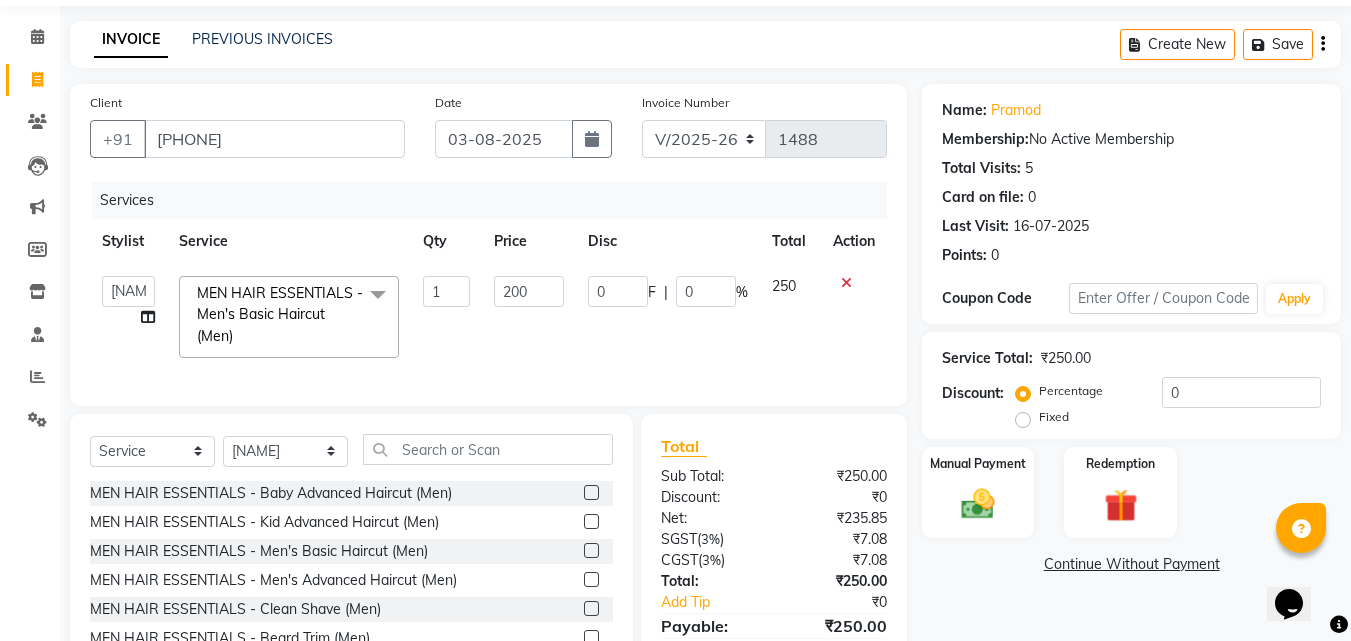 scroll, scrollTop: 179, scrollLeft: 0, axis: vertical 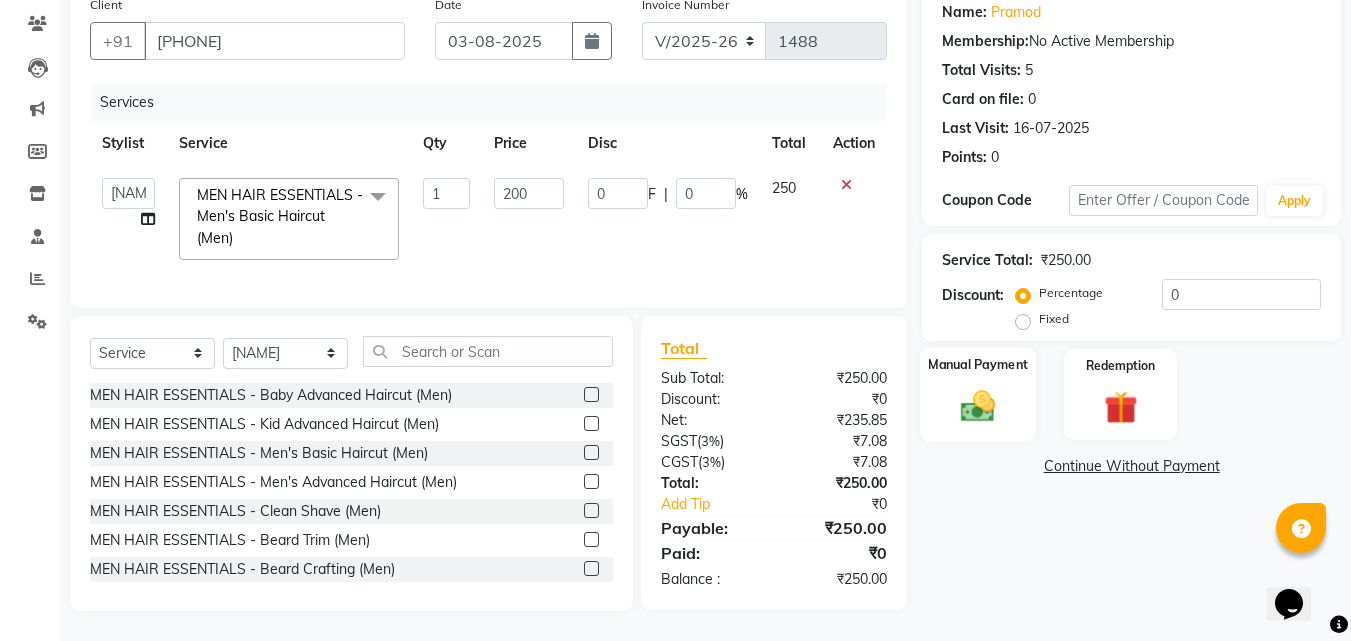 click 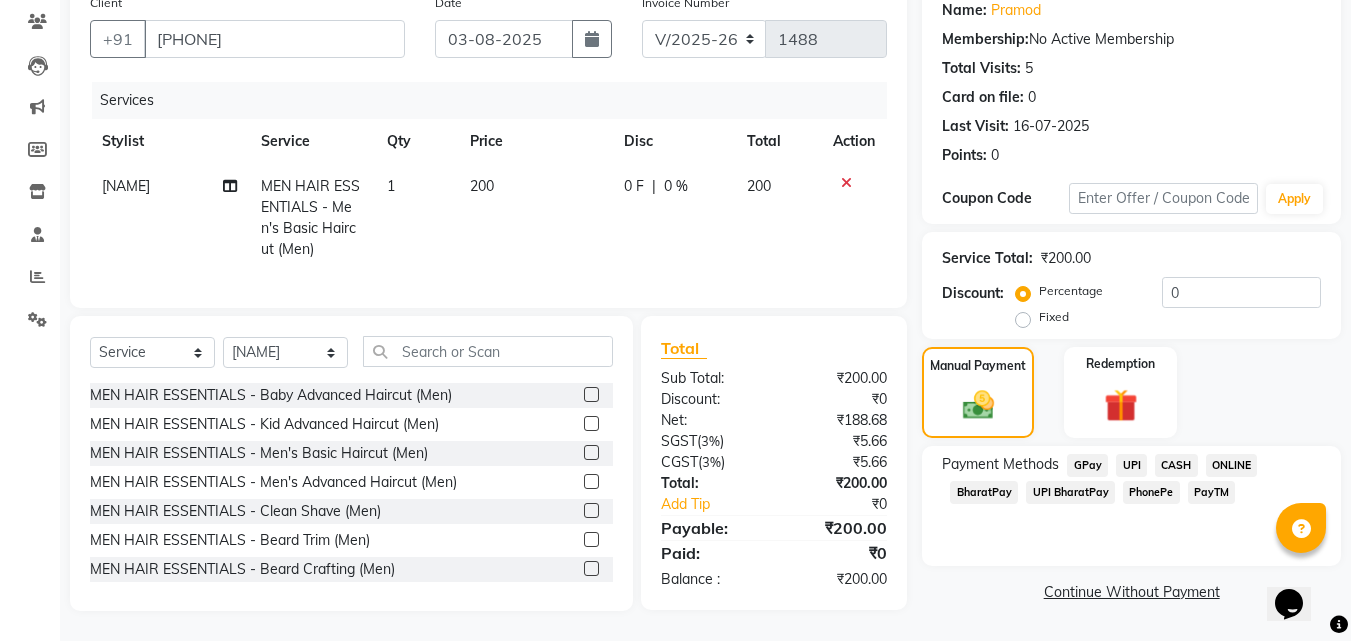 click on "ONLINE" 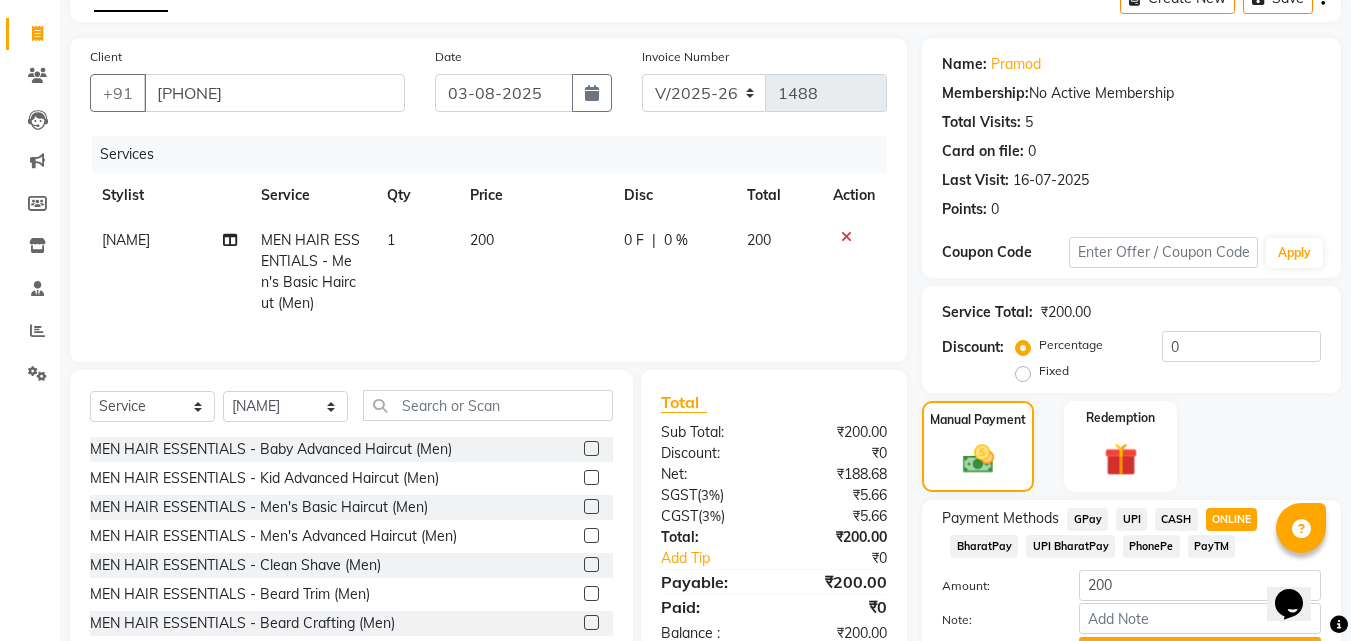 scroll, scrollTop: 218, scrollLeft: 0, axis: vertical 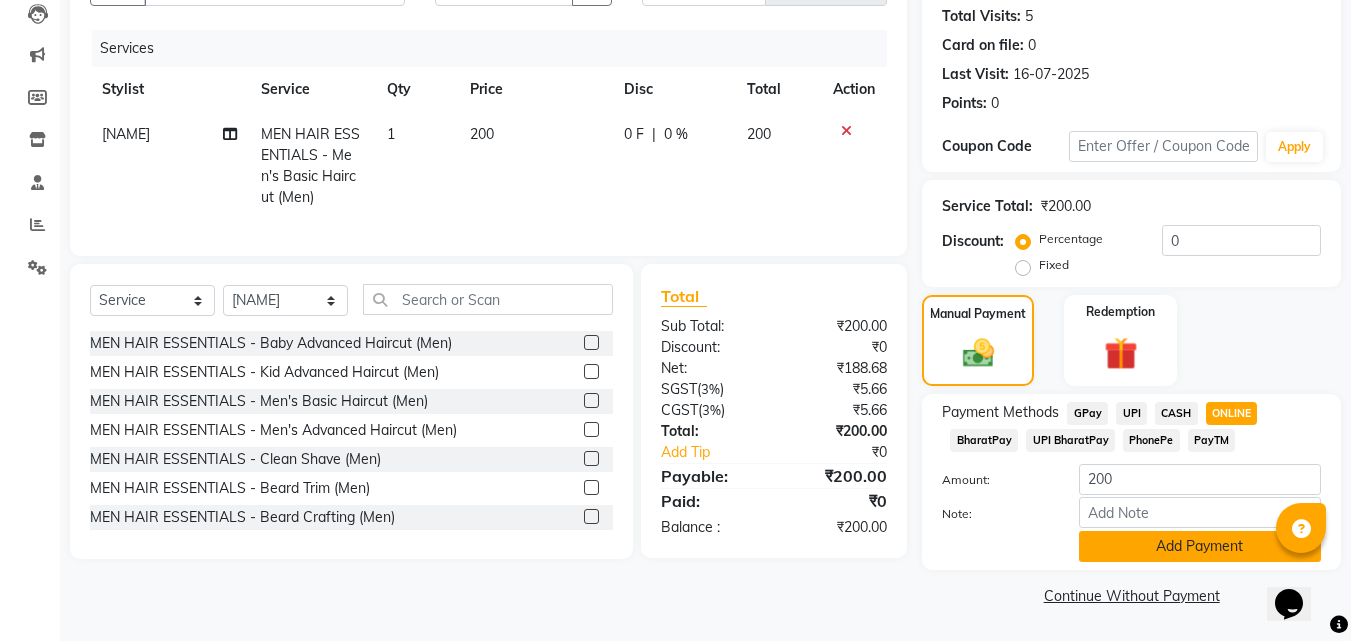click on "Add Payment" 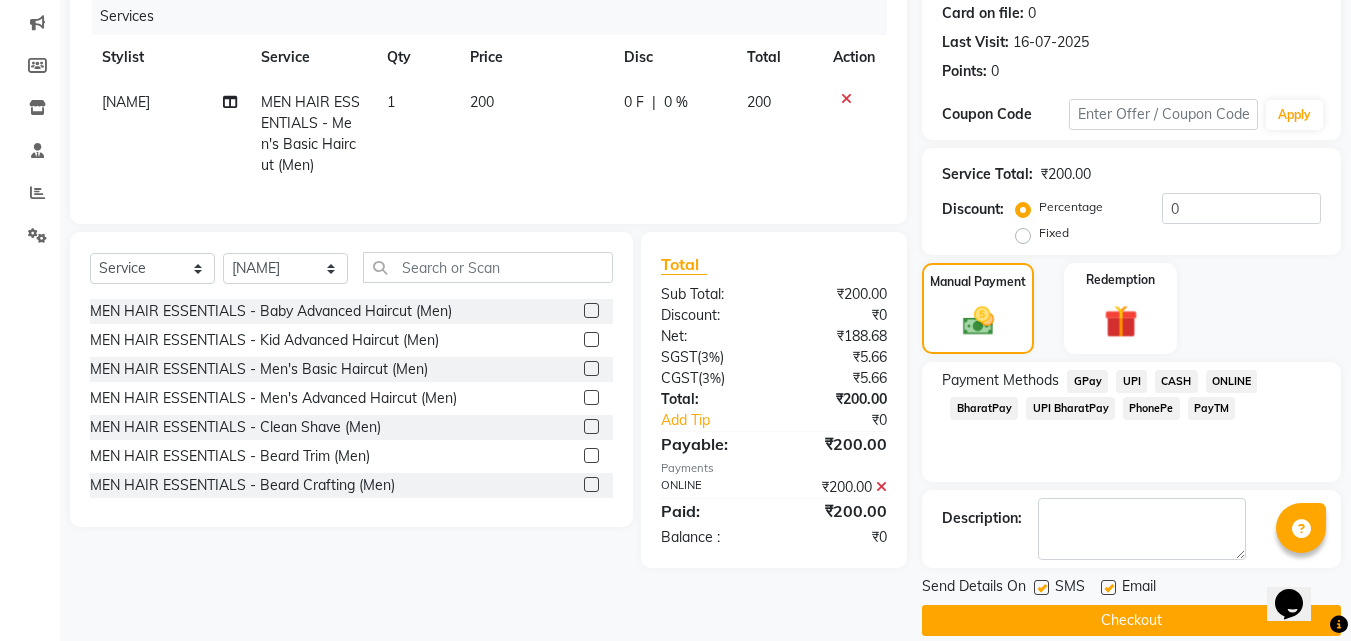scroll, scrollTop: 275, scrollLeft: 0, axis: vertical 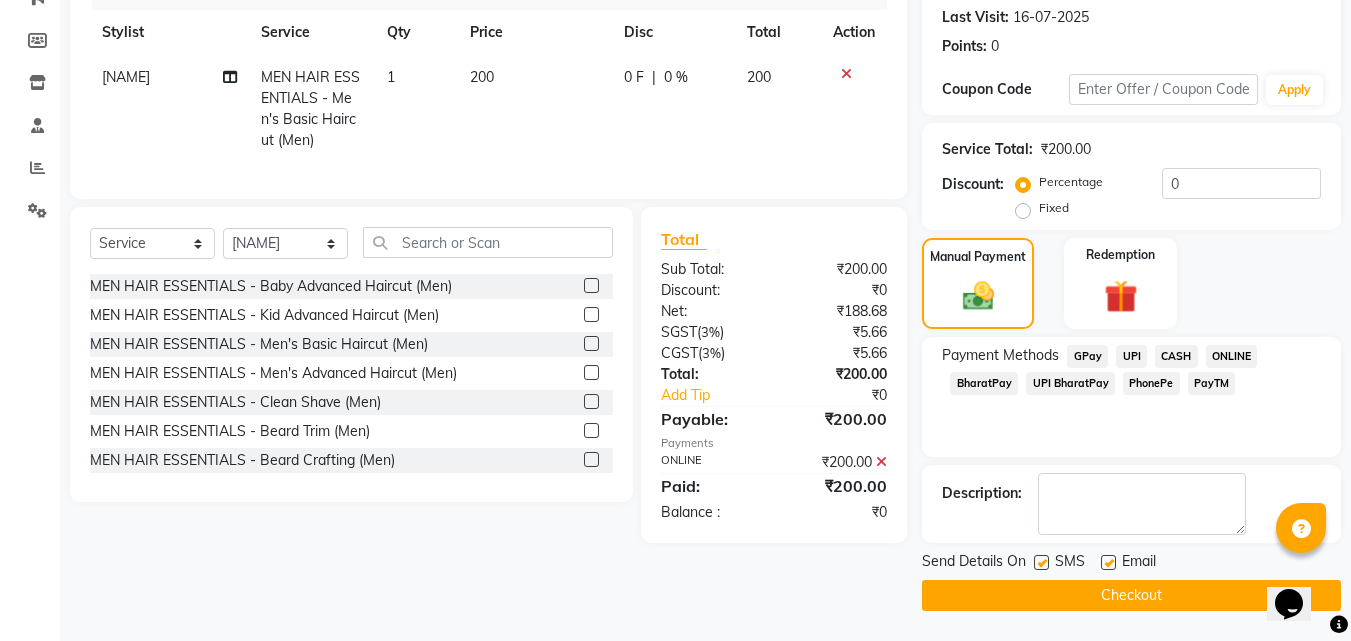 click on "Checkout" 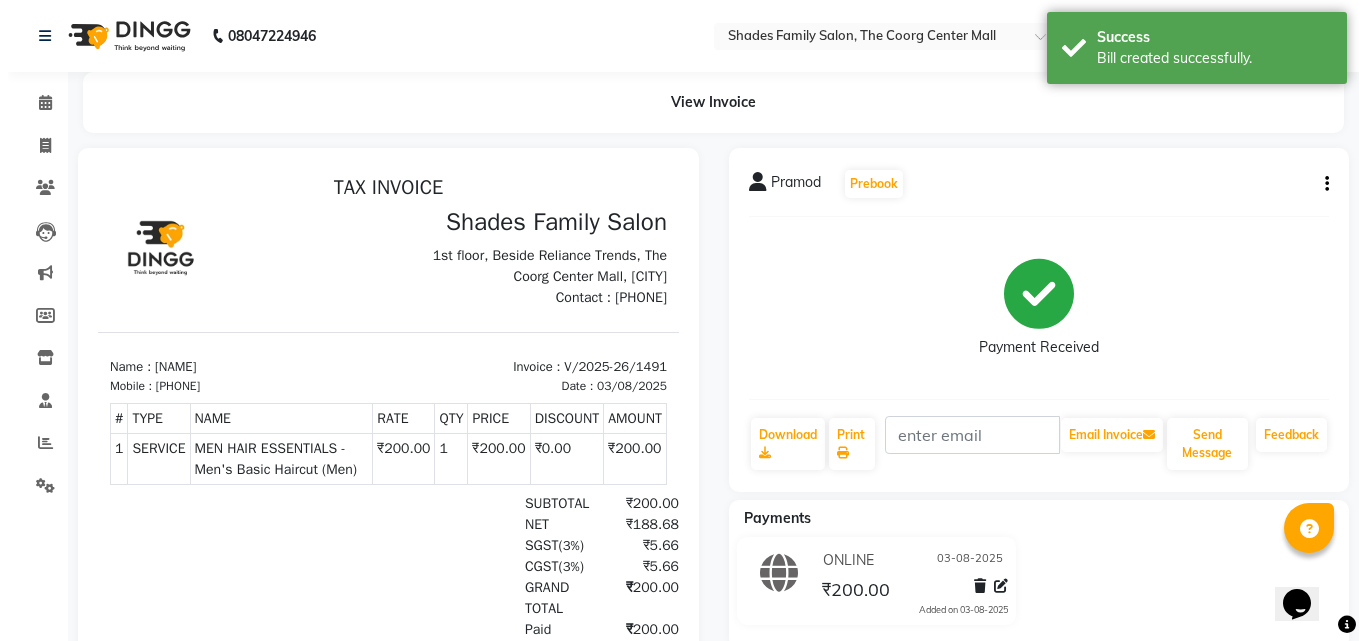 scroll, scrollTop: 0, scrollLeft: 0, axis: both 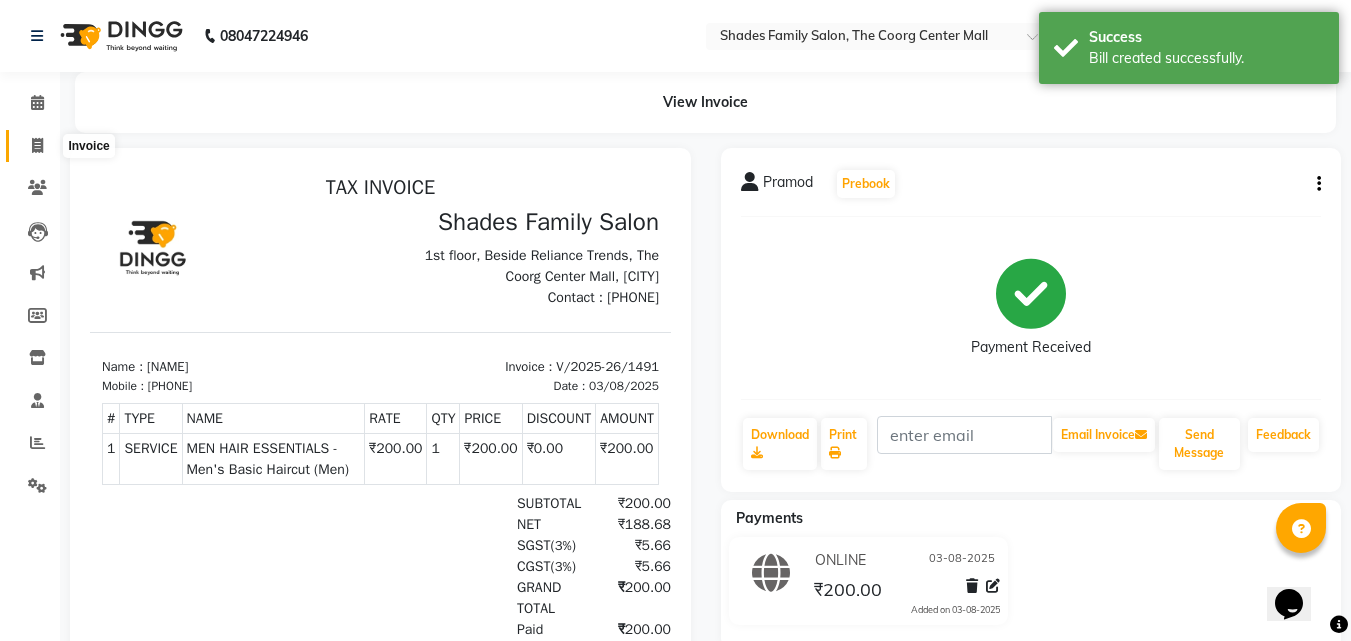 drag, startPoint x: 33, startPoint y: 141, endPoint x: 64, endPoint y: 140, distance: 31.016125 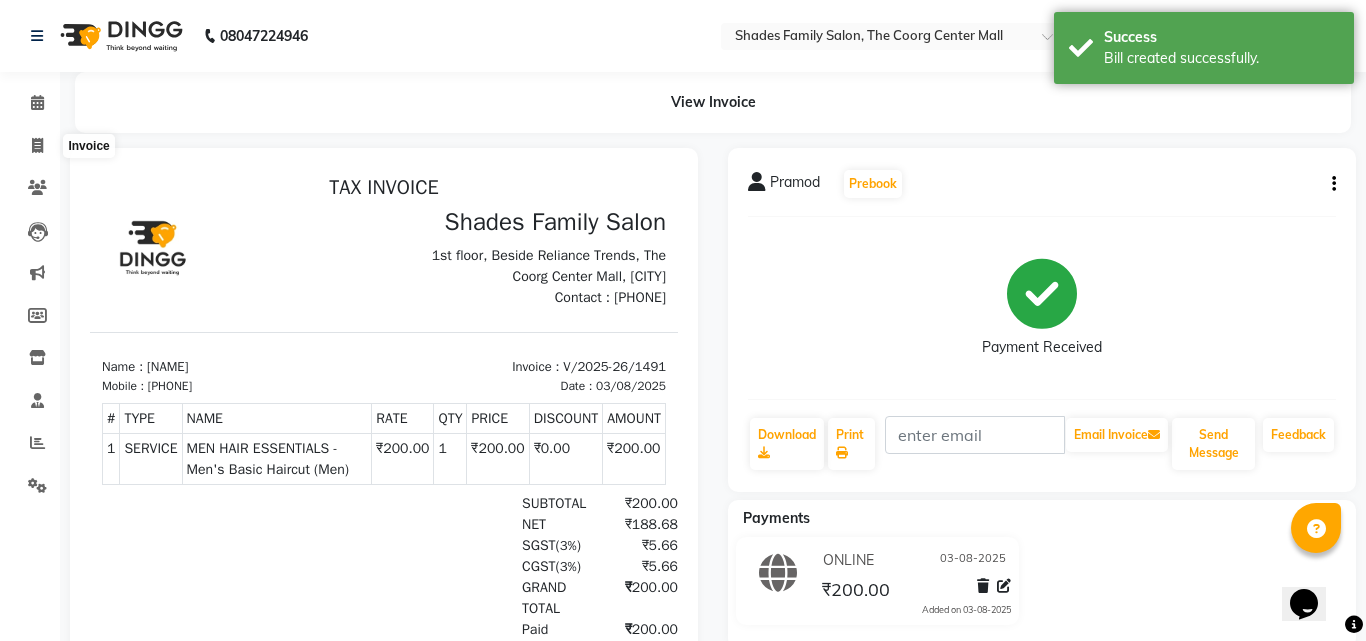 select on "service" 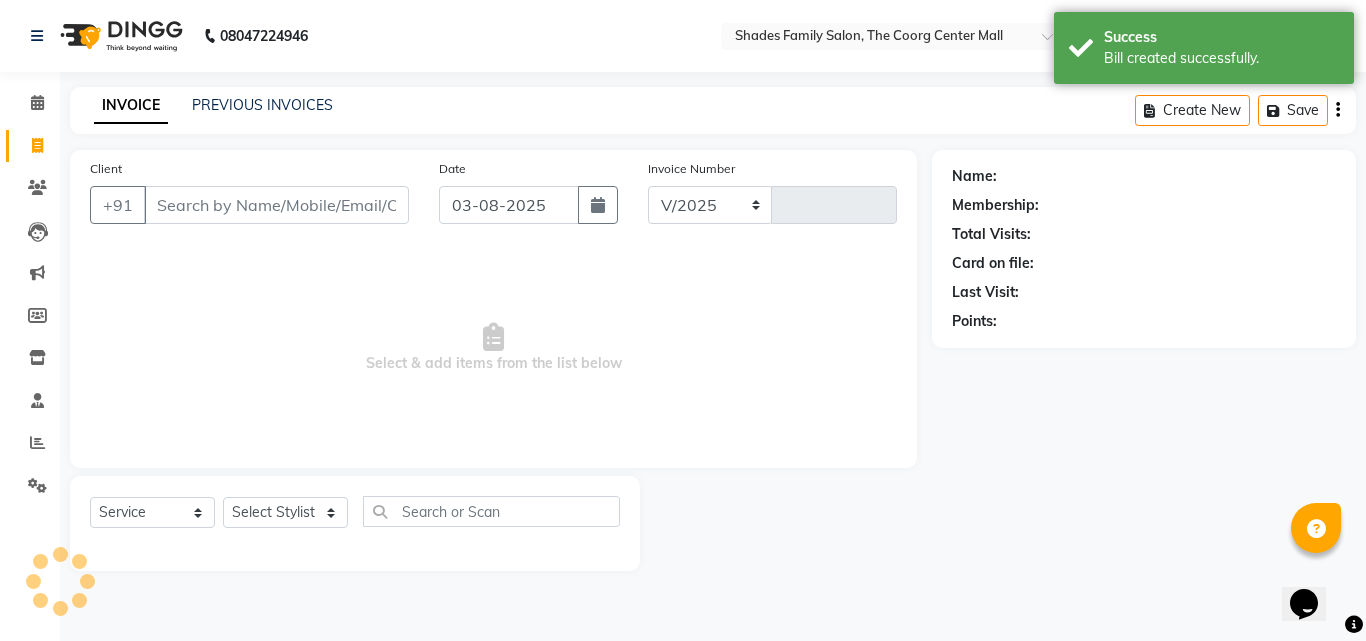 select on "7447" 